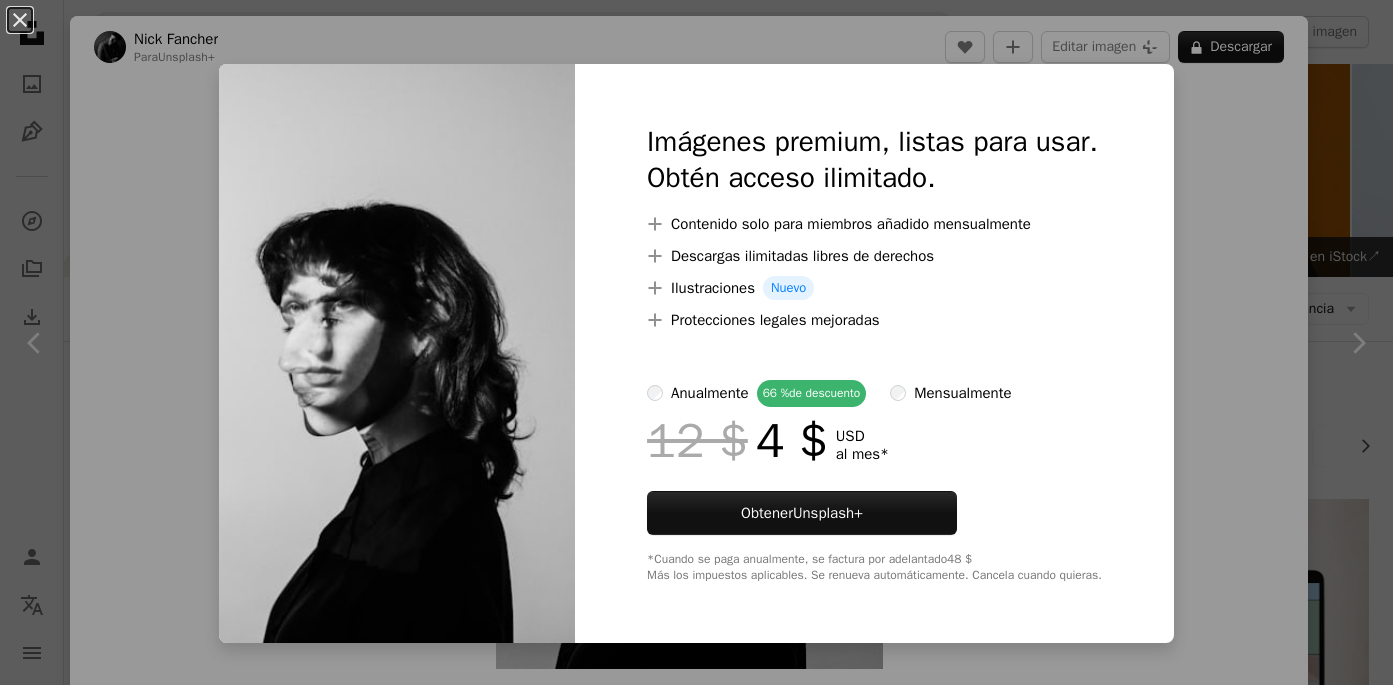 scroll, scrollTop: 1111, scrollLeft: 0, axis: vertical 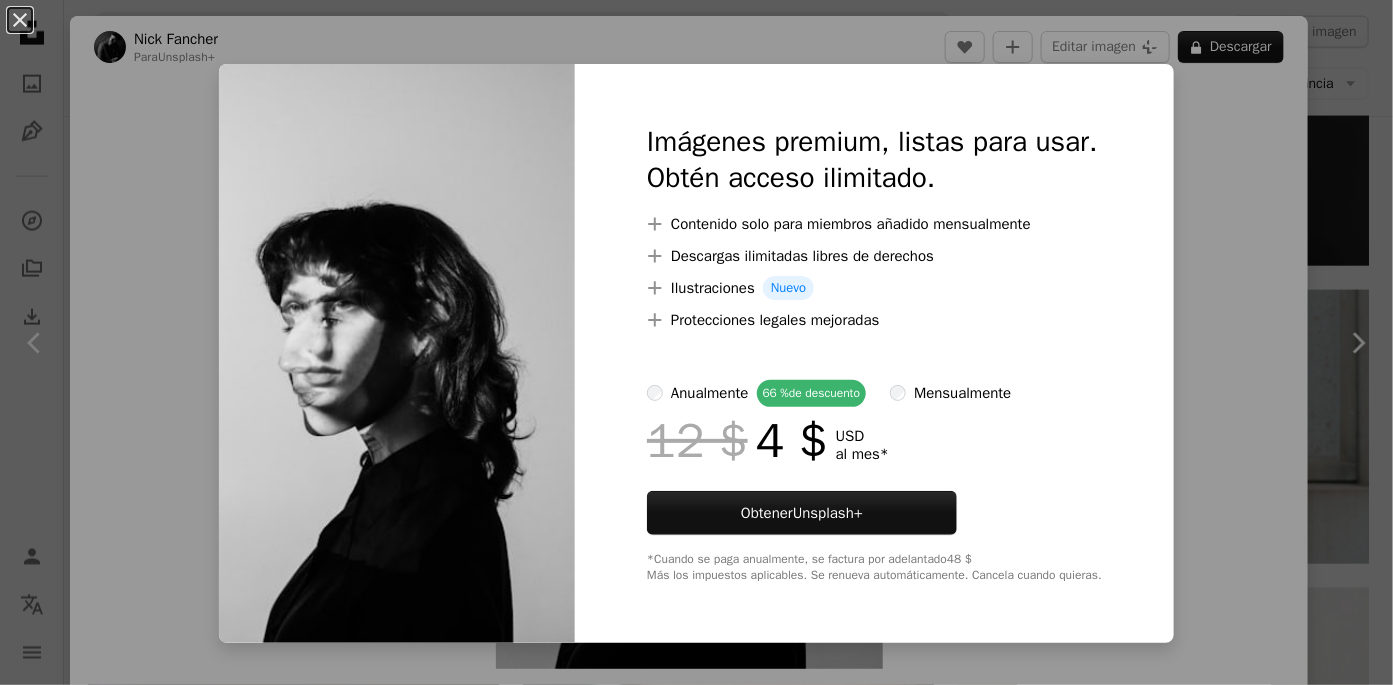 click on "An X shape Imágenes premium, listas para usar. Obtén acceso ilimitado. A plus sign Contenido solo para miembros añadido mensualmente A plus sign Descargas ilimitadas libres de derechos A plus sign Ilustraciones  Nuevo A plus sign Protecciones legales mejoradas anualmente 66 %  de descuento mensualmente 12 $   4 $ USD al mes * Obtener  Unsplash+ *Cuando se paga anualmente, se factura por adelantado  48 $ Más los impuestos aplicables. Se renueva automáticamente. Cancela cuando quieras." at bounding box center [696, 342] 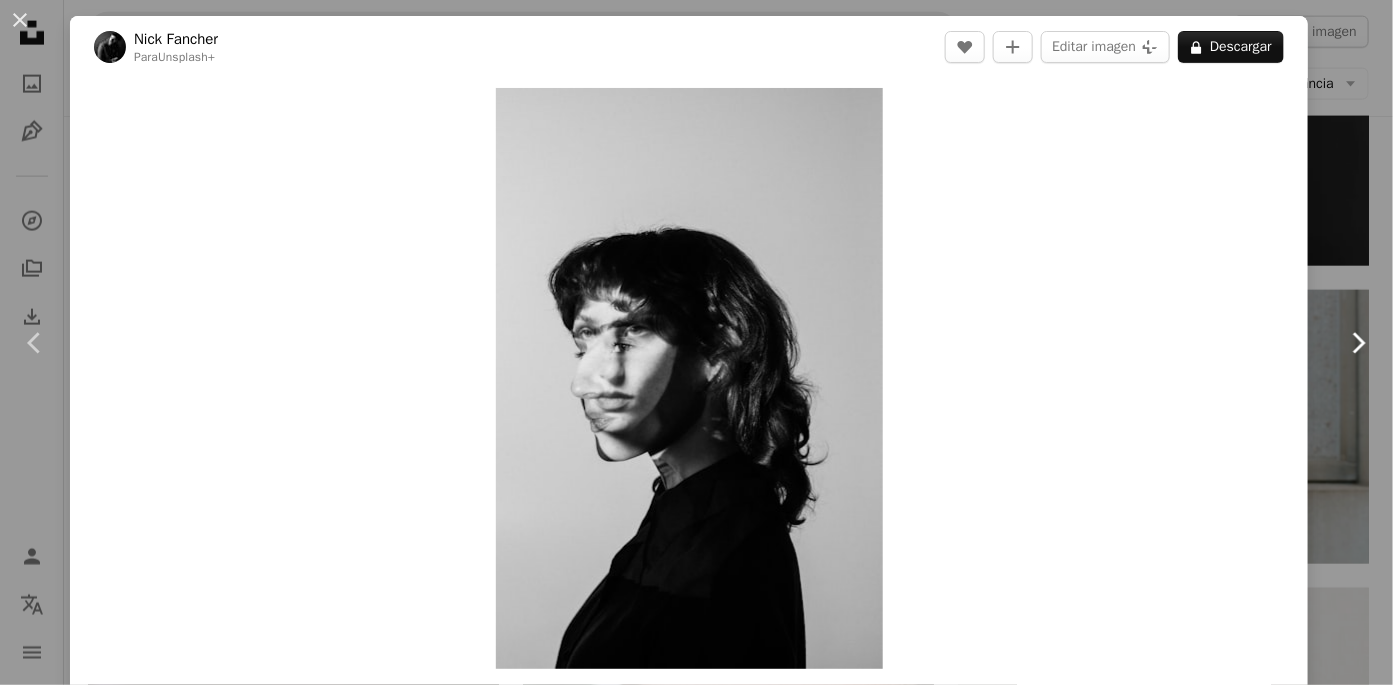 click on "Chevron right" 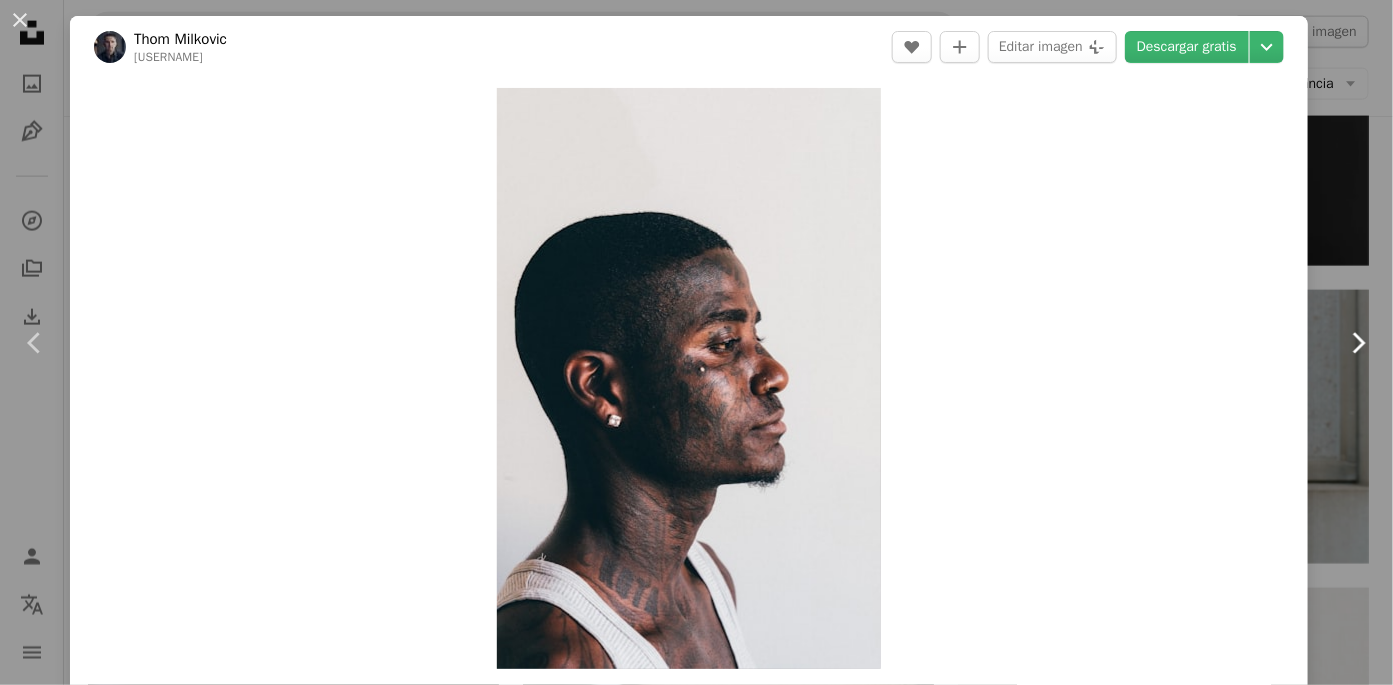 click on "Chevron right" 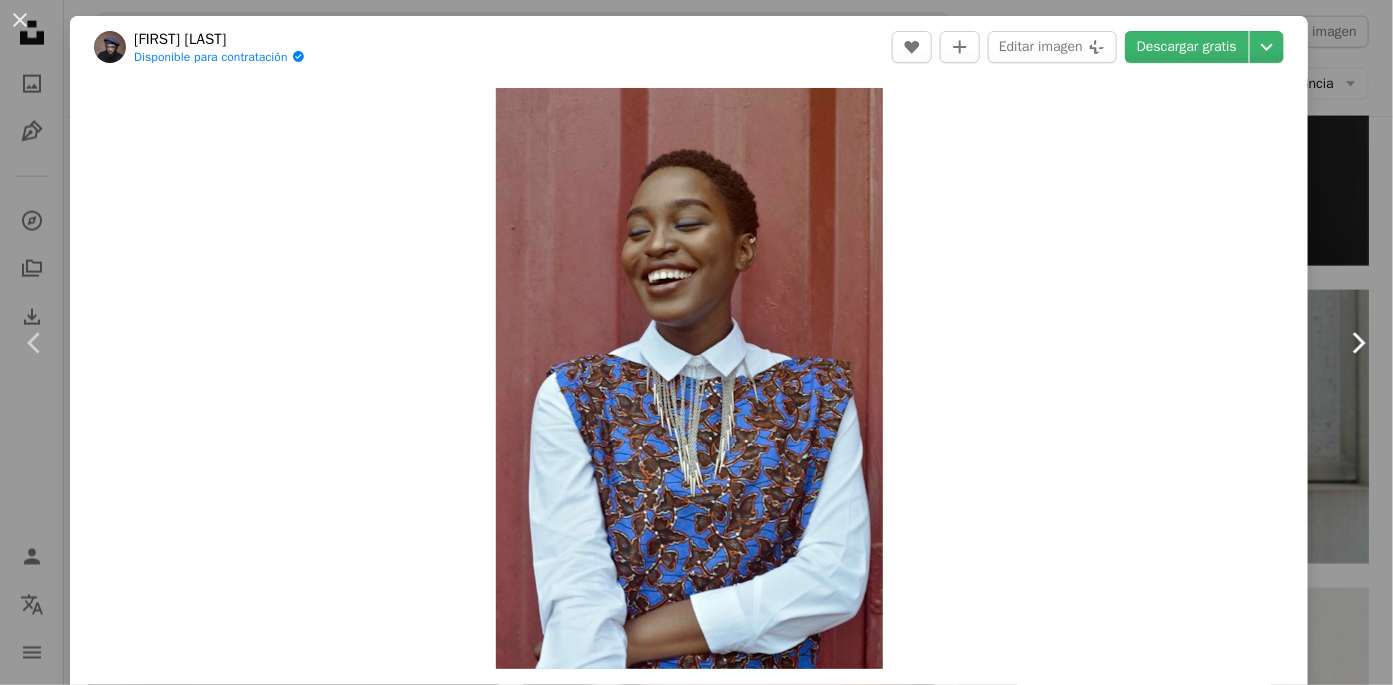 click on "Chevron right" 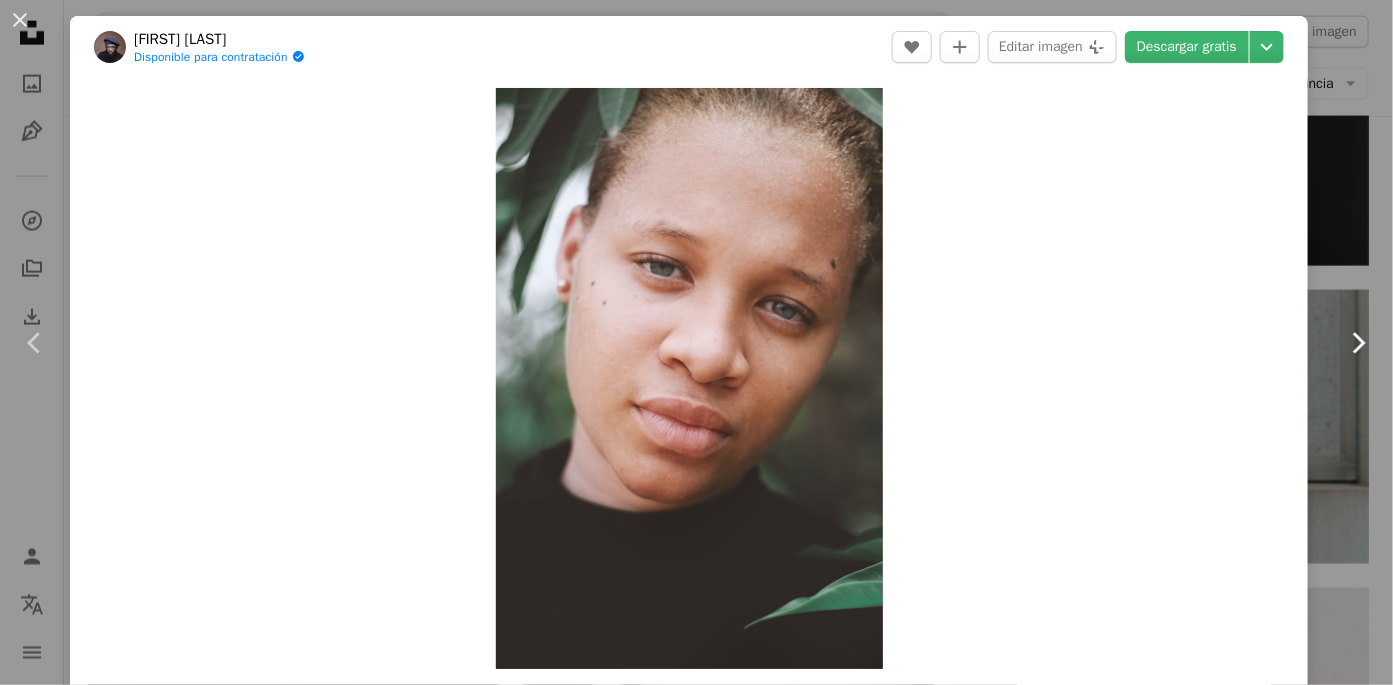 click on "Chevron right" 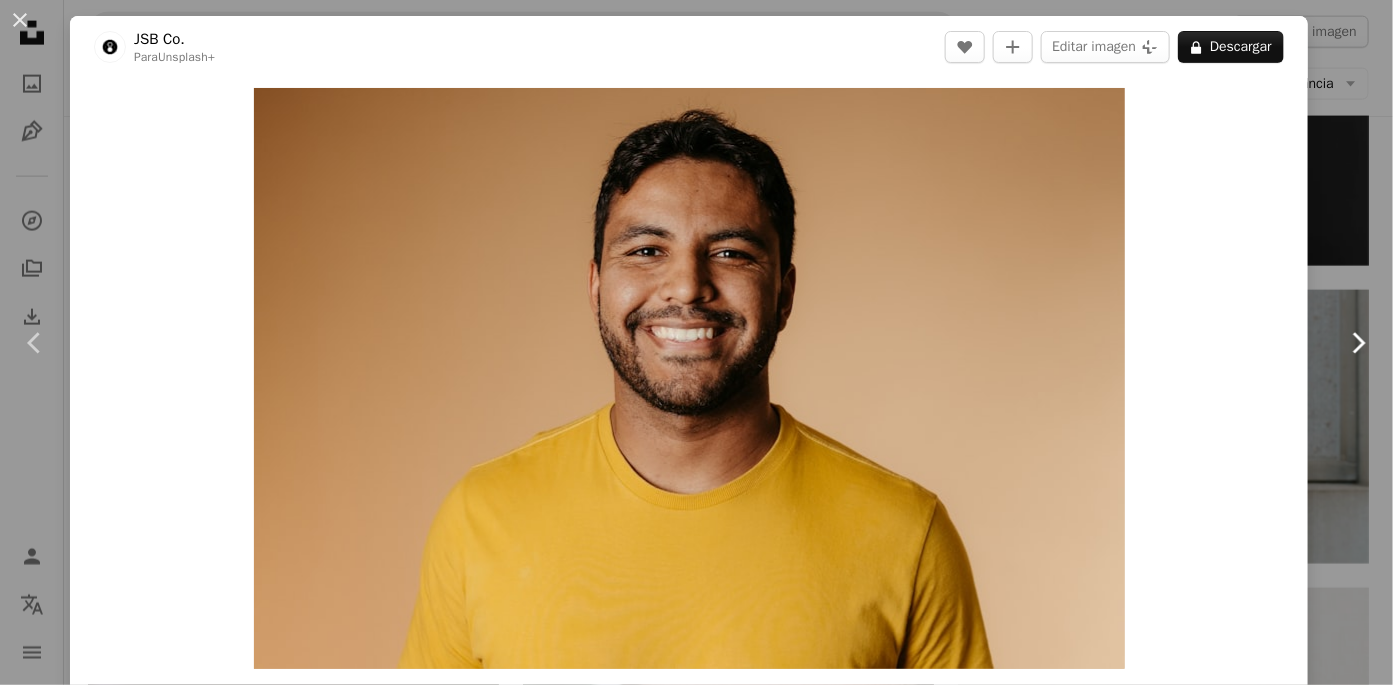 click on "Chevron right" at bounding box center (1358, 343) 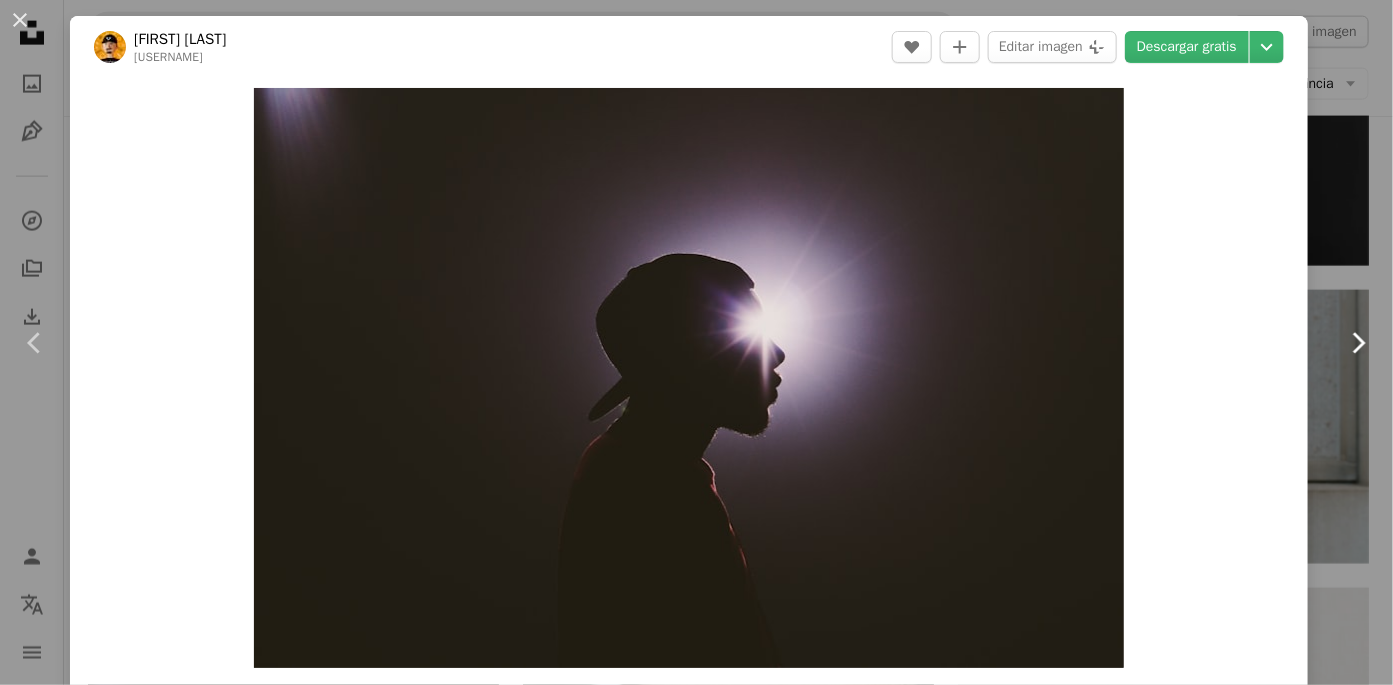 click on "Chevron right" 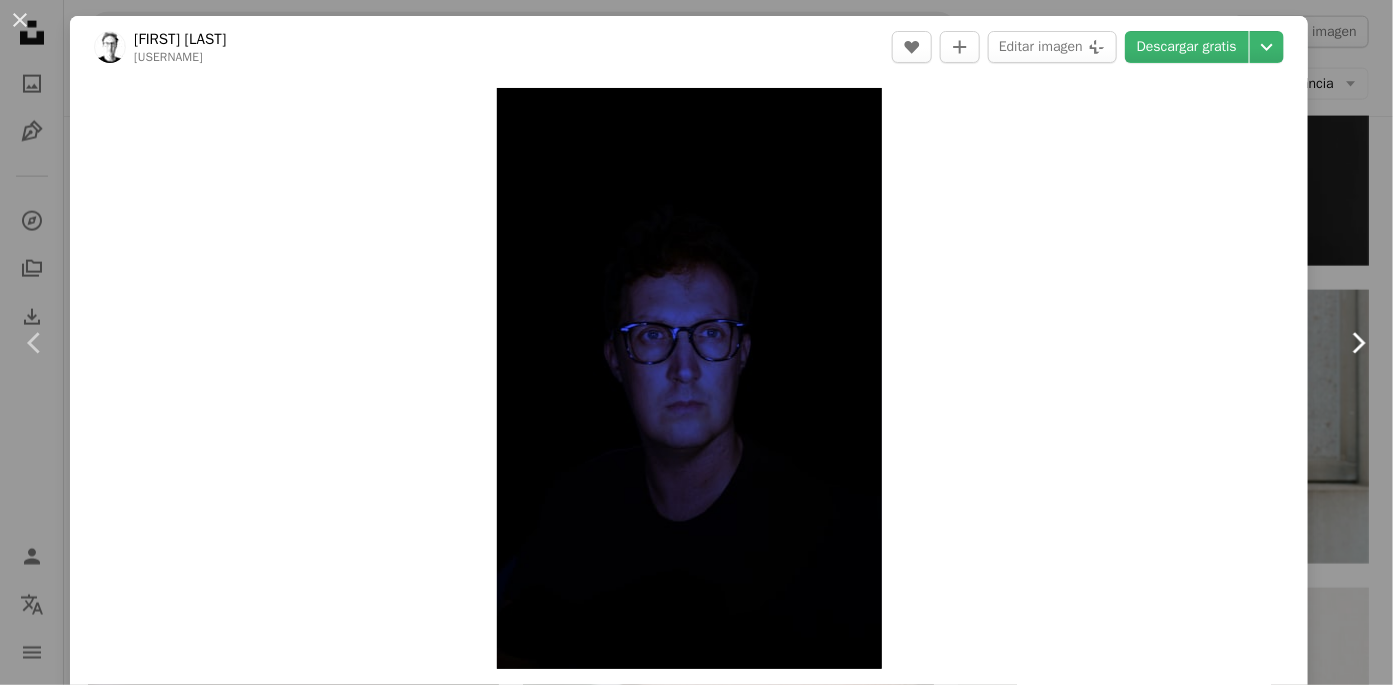 click on "Chevron right" 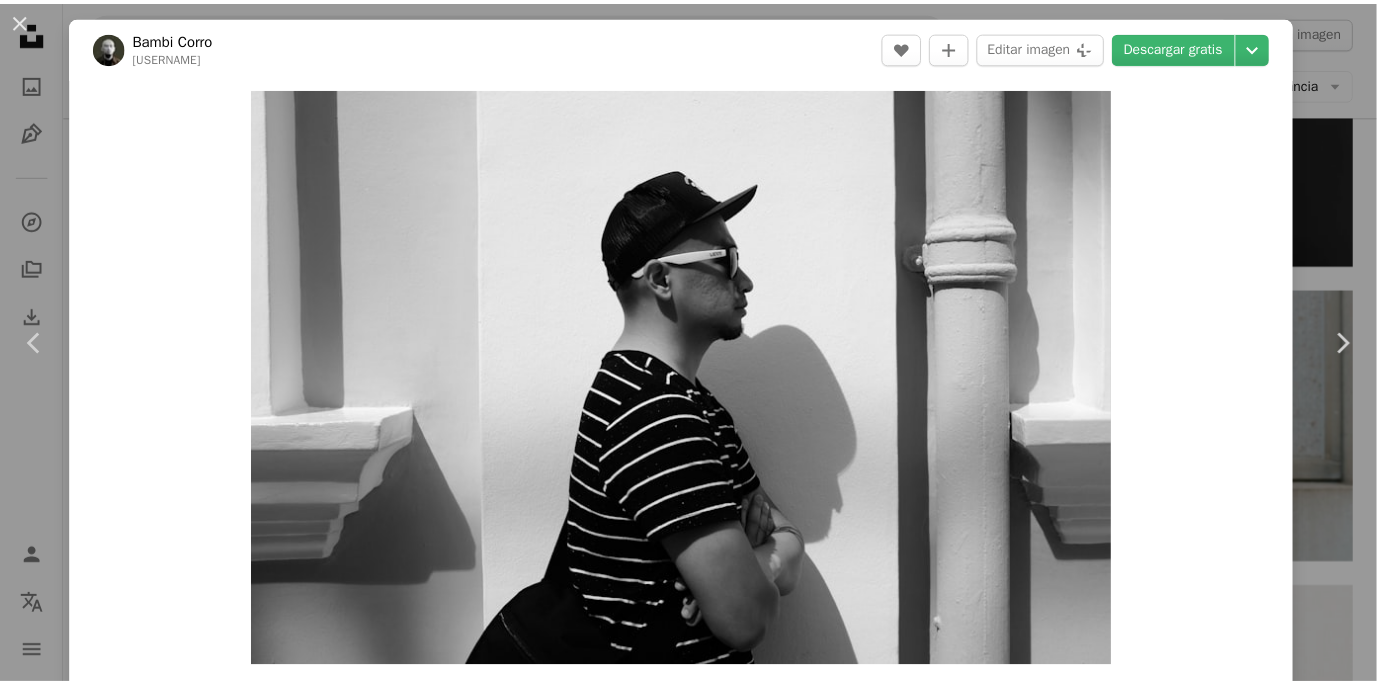 scroll, scrollTop: 599, scrollLeft: 0, axis: vertical 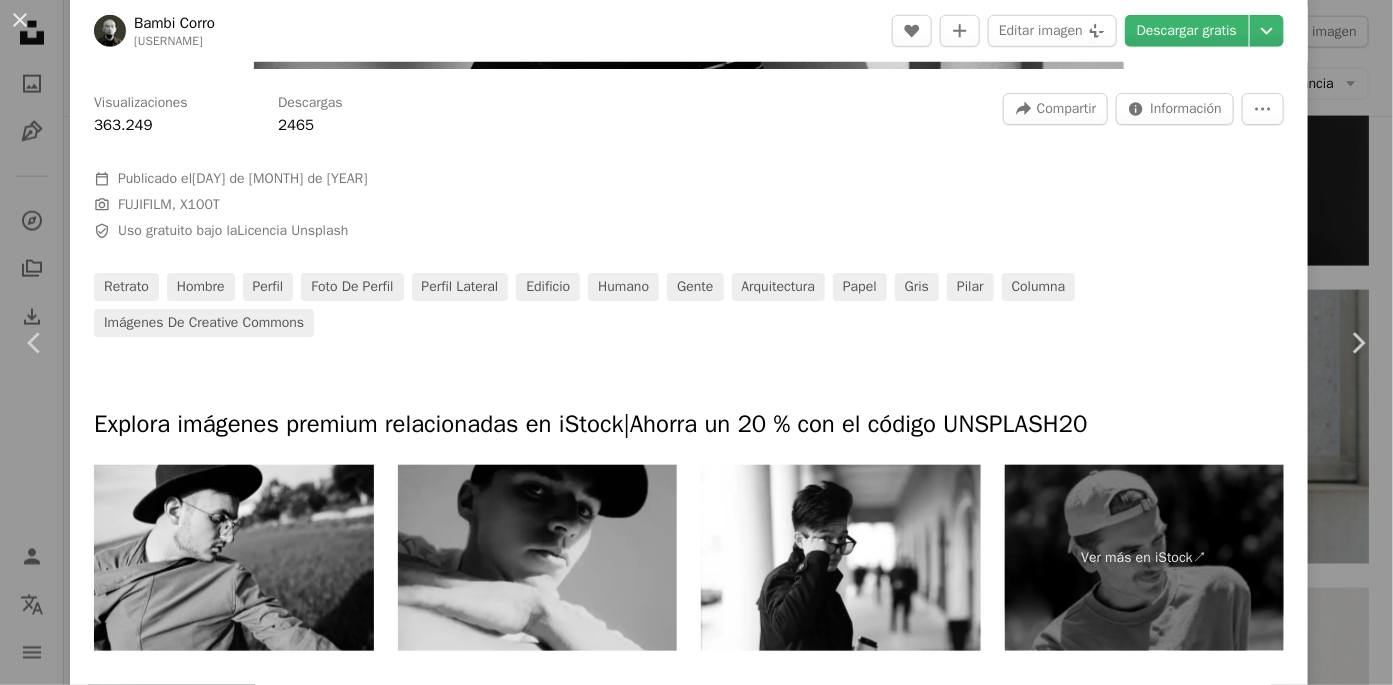 click on "An X shape" at bounding box center [20, 20] 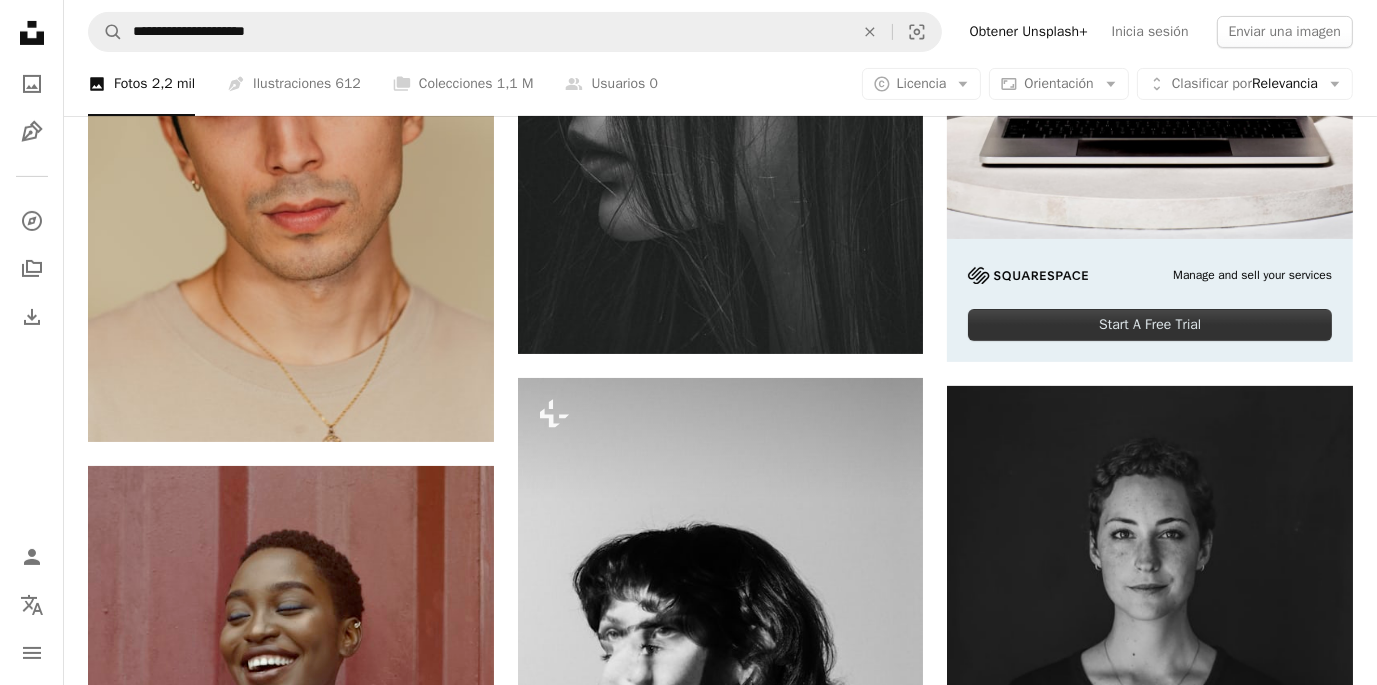 scroll, scrollTop: 0, scrollLeft: 0, axis: both 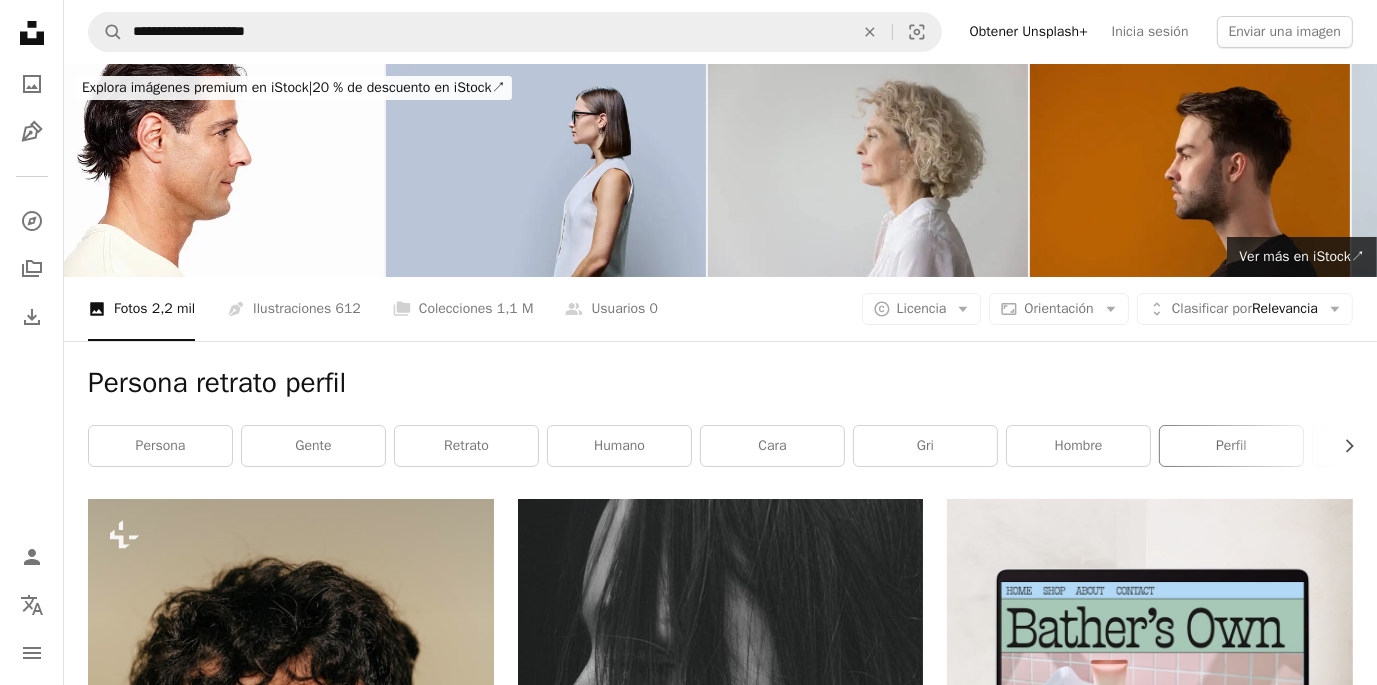 click on "perfil" at bounding box center [1231, 446] 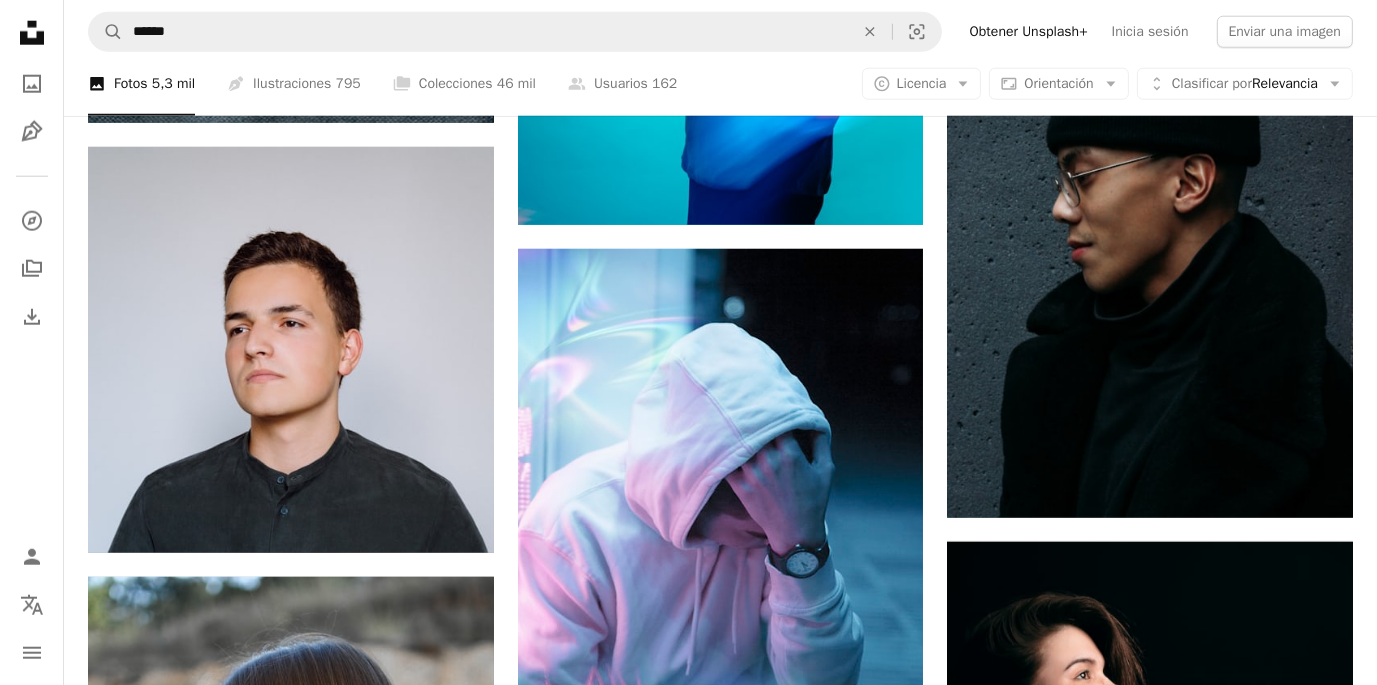 scroll, scrollTop: 2444, scrollLeft: 0, axis: vertical 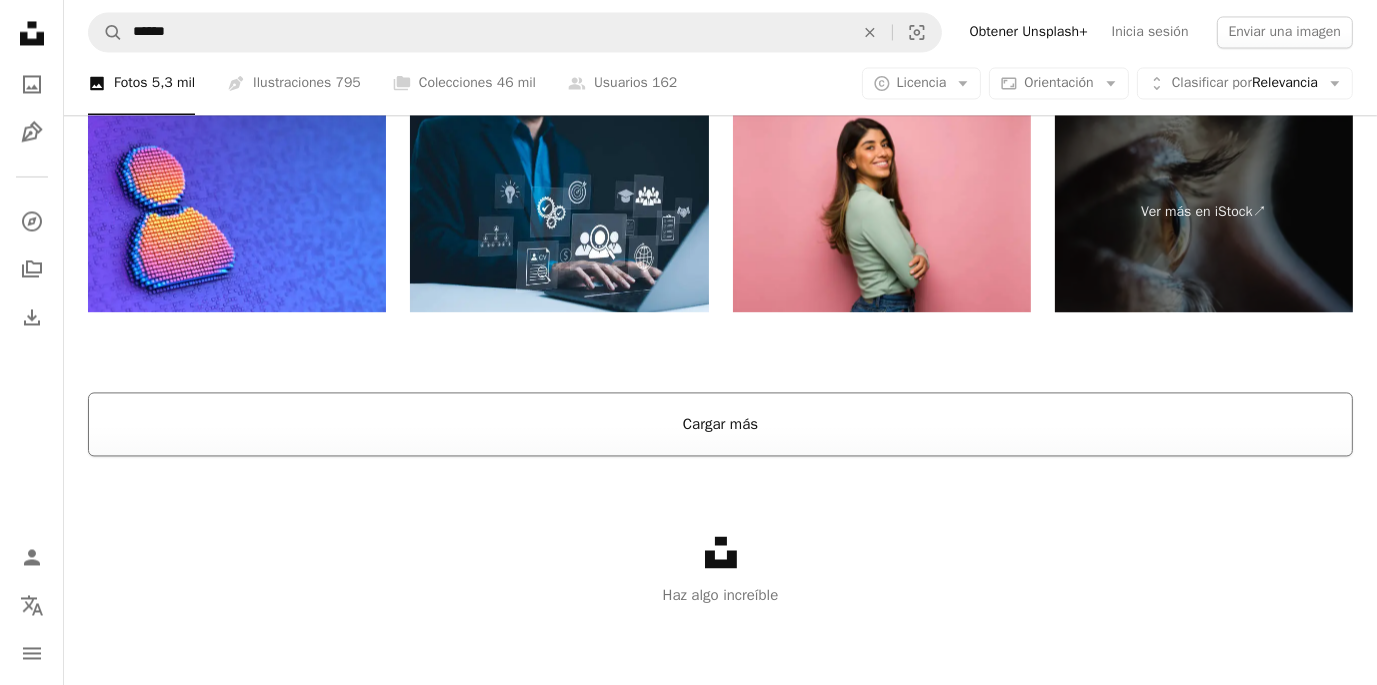 click on "Cargar más" at bounding box center (720, 424) 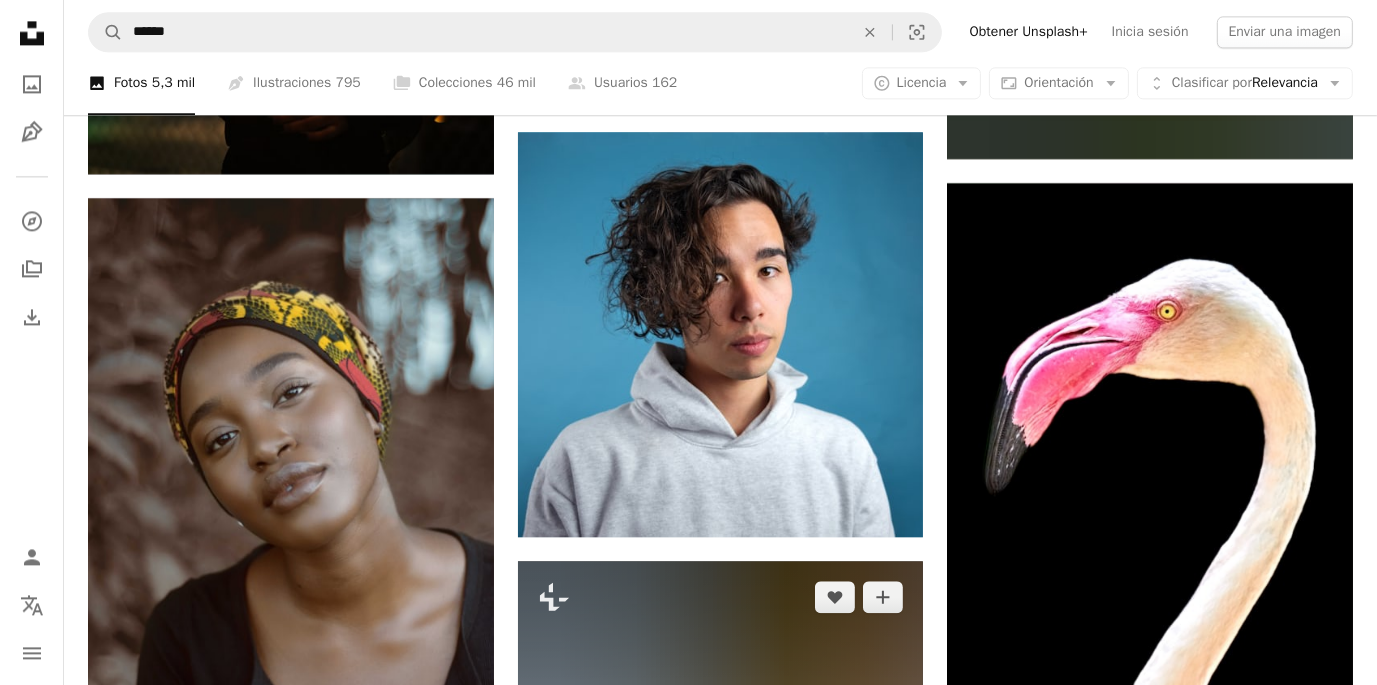 scroll, scrollTop: 13540, scrollLeft: 0, axis: vertical 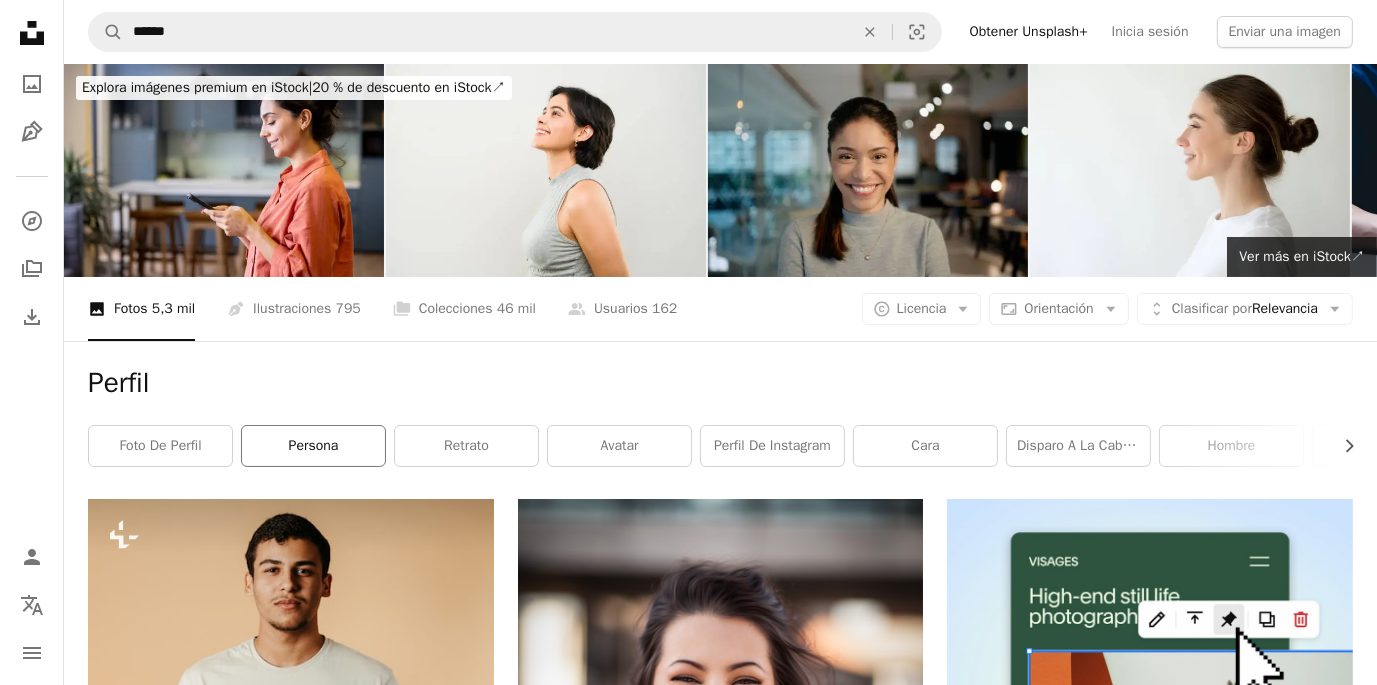 click on "persona" at bounding box center [313, 446] 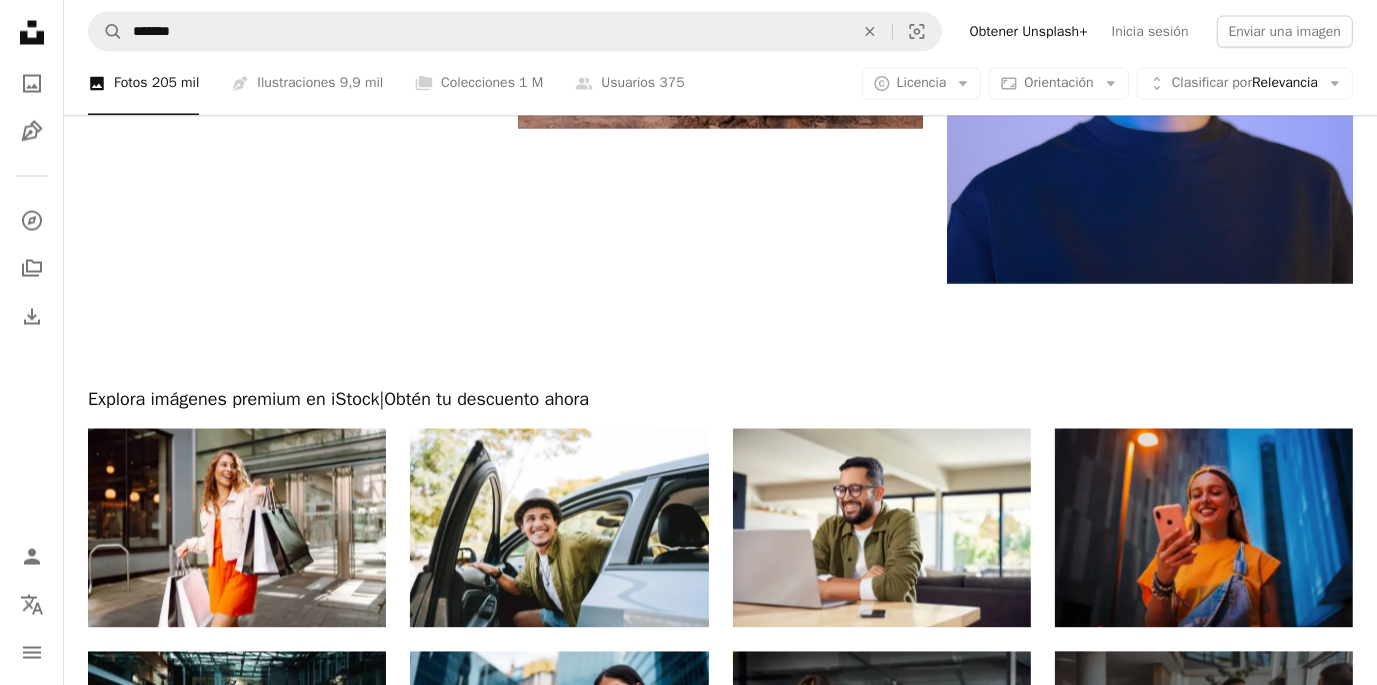 scroll, scrollTop: 4444, scrollLeft: 0, axis: vertical 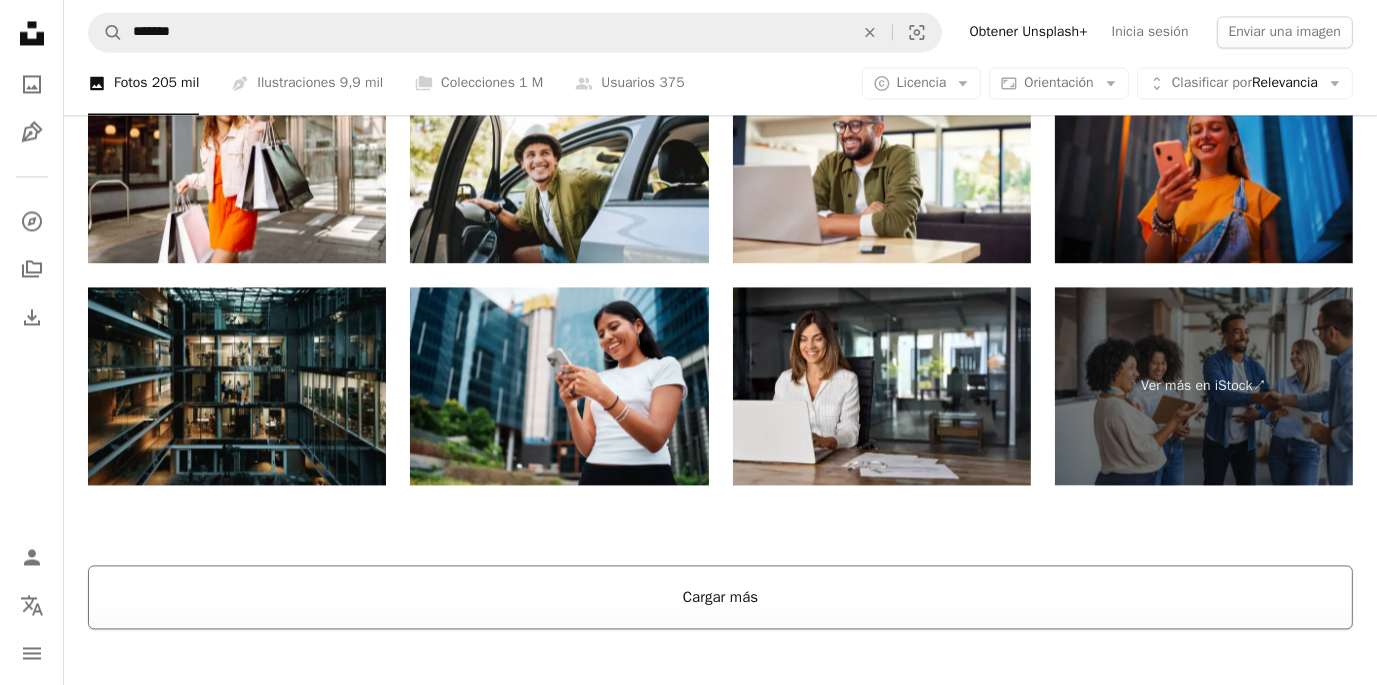 click on "Cargar más" at bounding box center [720, 597] 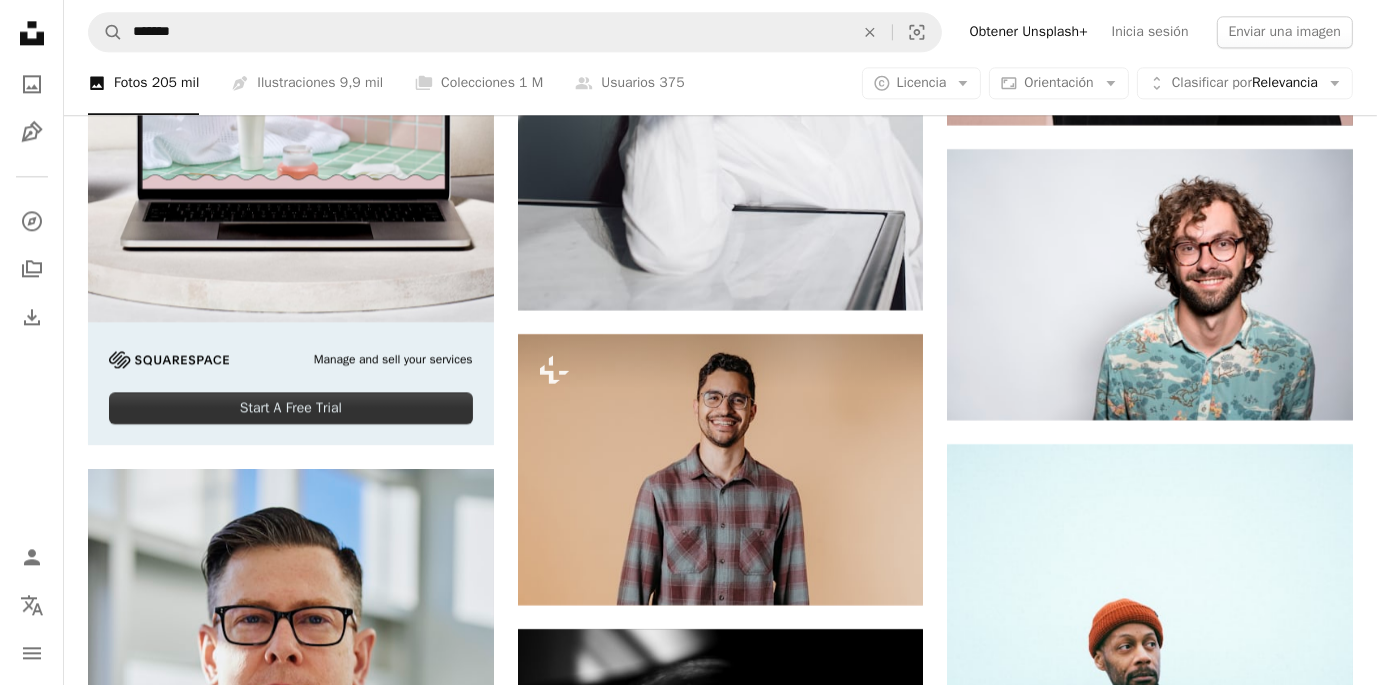 scroll, scrollTop: 5686, scrollLeft: 0, axis: vertical 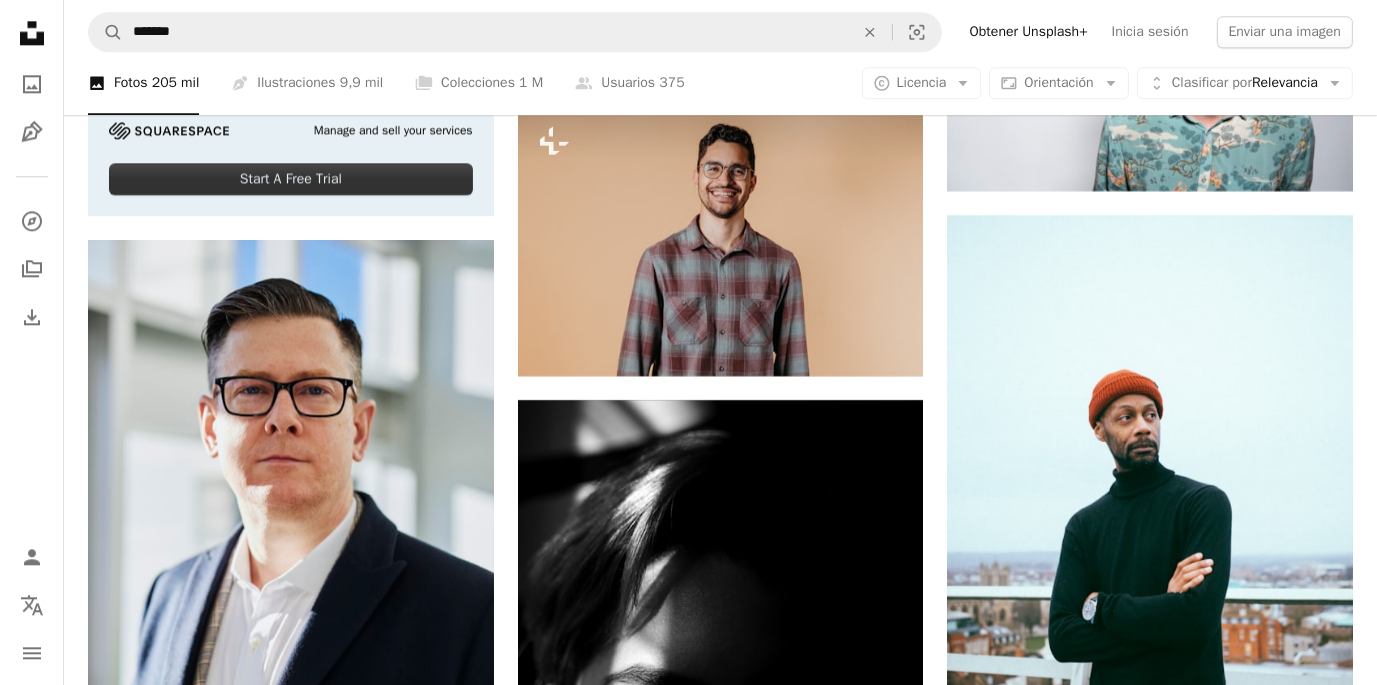 click on "A magnifying glass ******* An X shape Visual search Obtener Unsplash+ Inicia sesión Enviar una imagen" at bounding box center (720, 32) 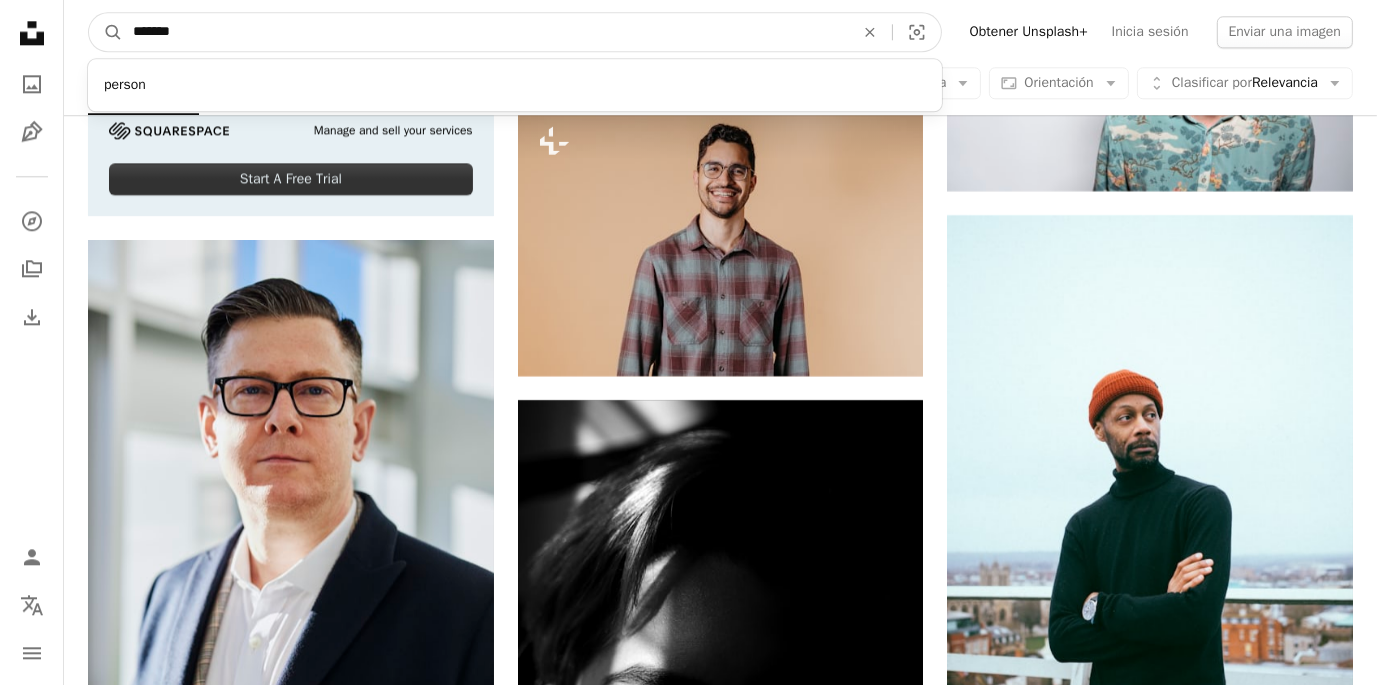 drag, startPoint x: 244, startPoint y: 28, endPoint x: 124, endPoint y: 49, distance: 121.82365 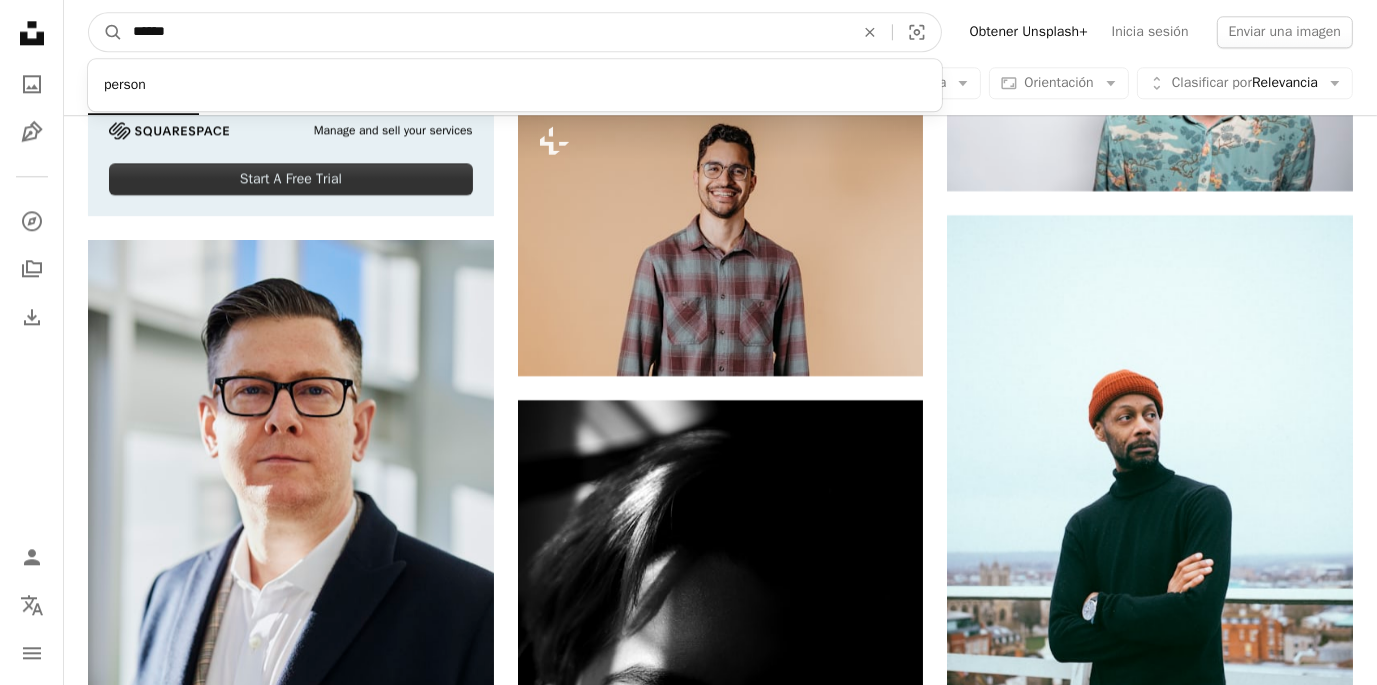 type on "*******" 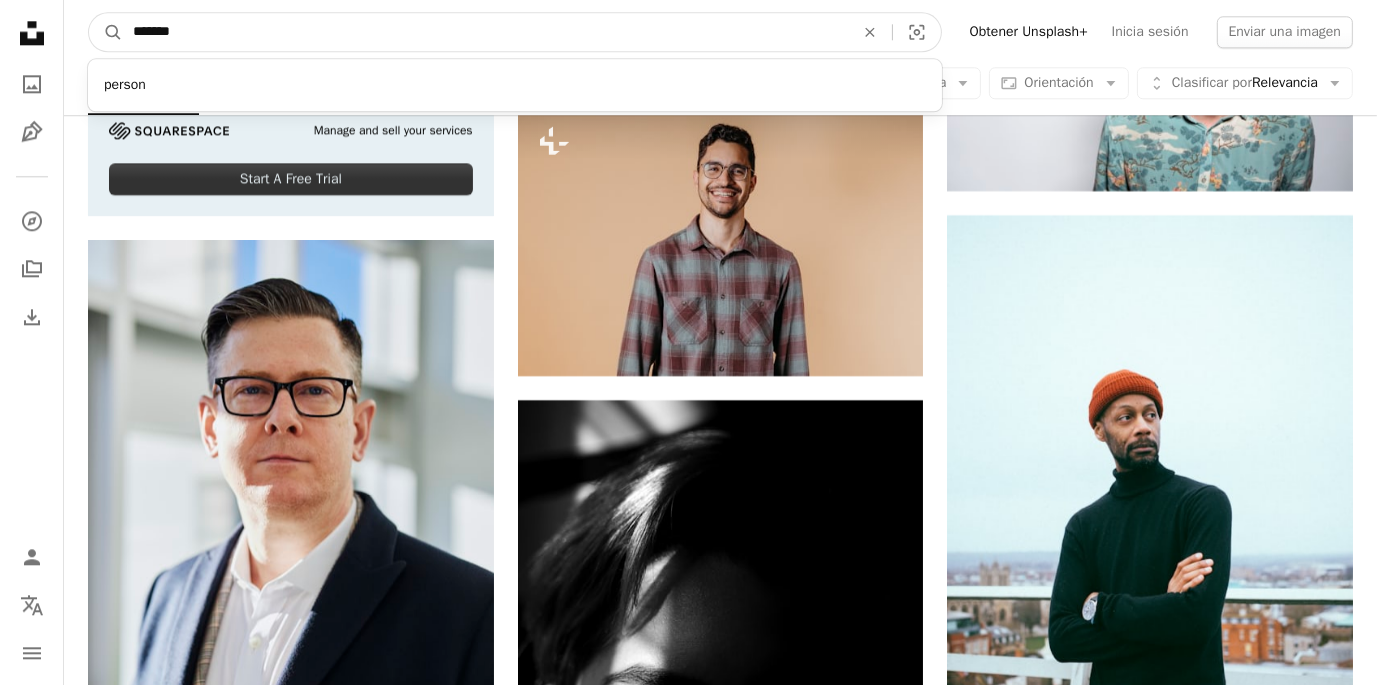 click on "A magnifying glass" at bounding box center (106, 32) 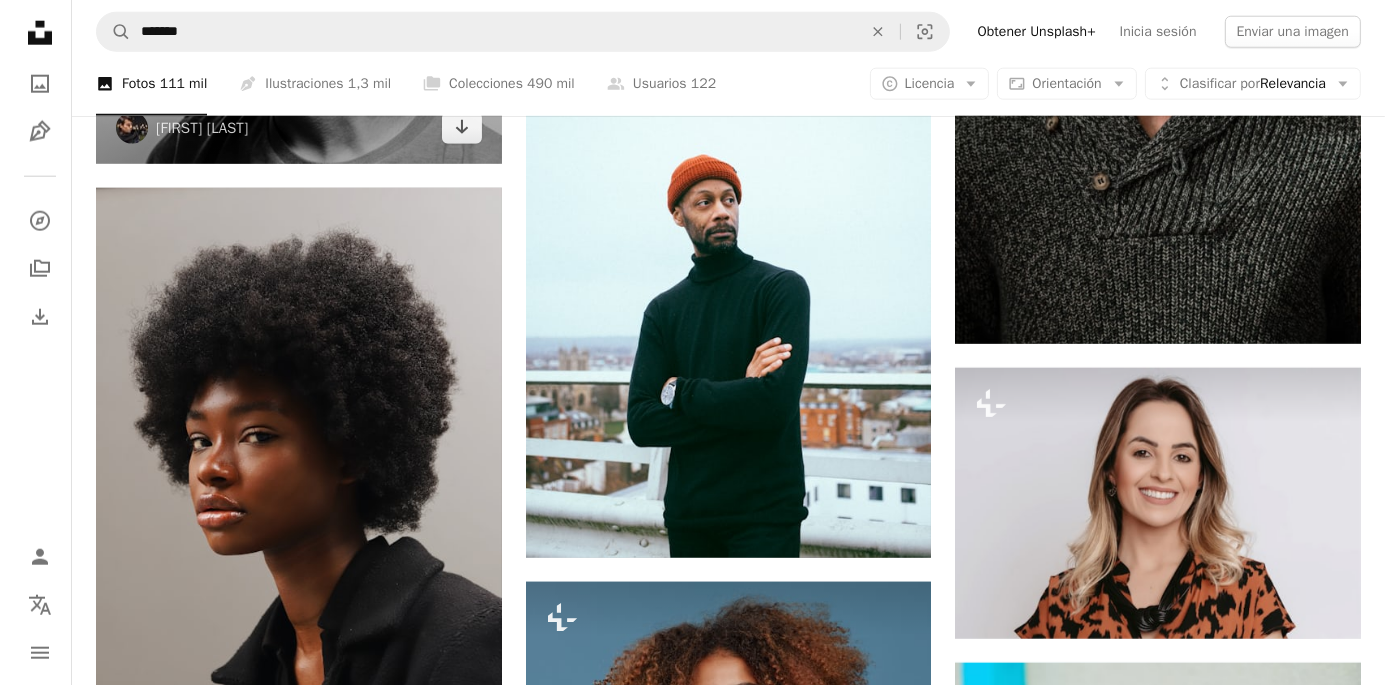 scroll, scrollTop: 2333, scrollLeft: 0, axis: vertical 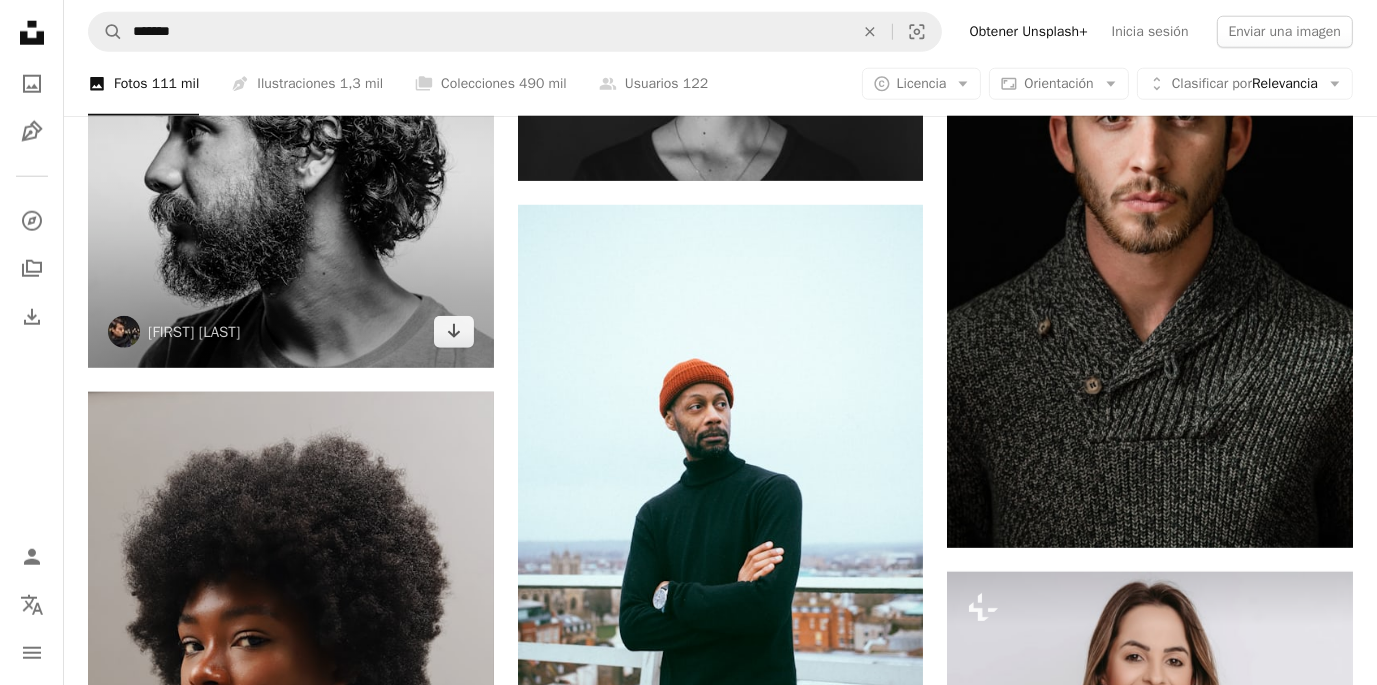 click at bounding box center [291, 165] 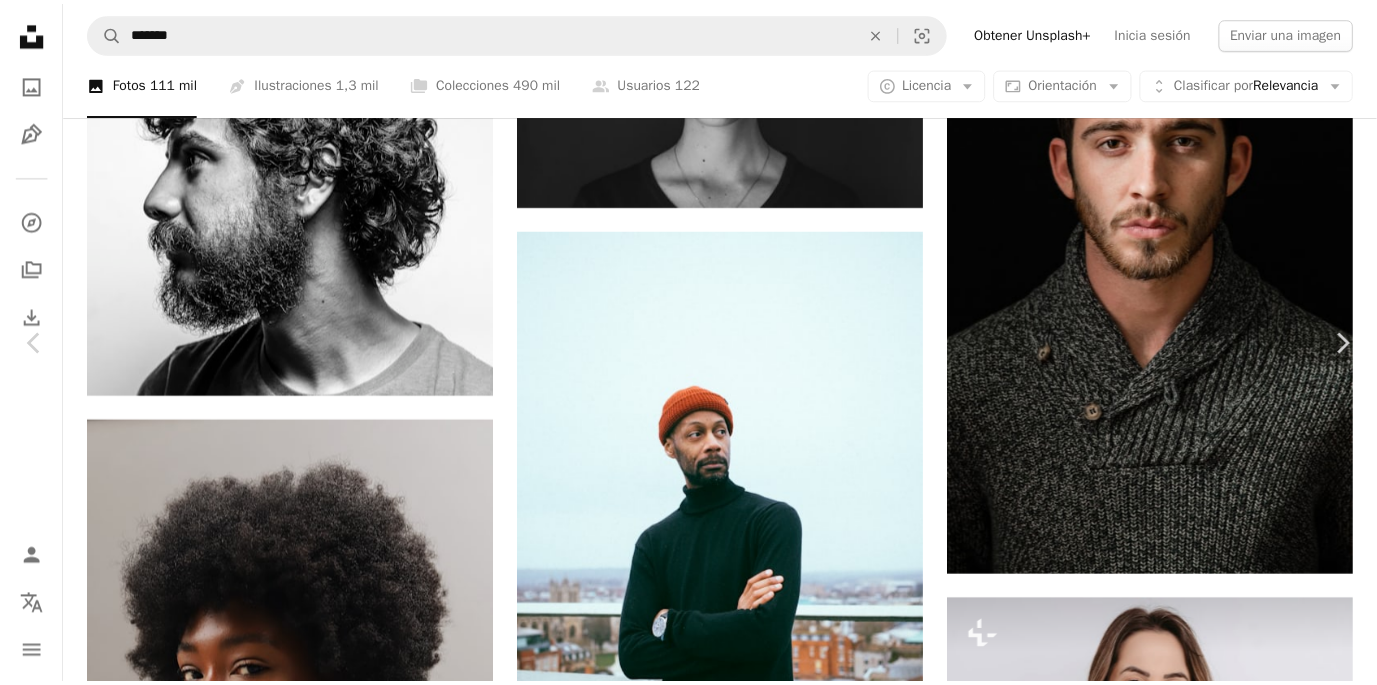 scroll, scrollTop: 2377, scrollLeft: 0, axis: vertical 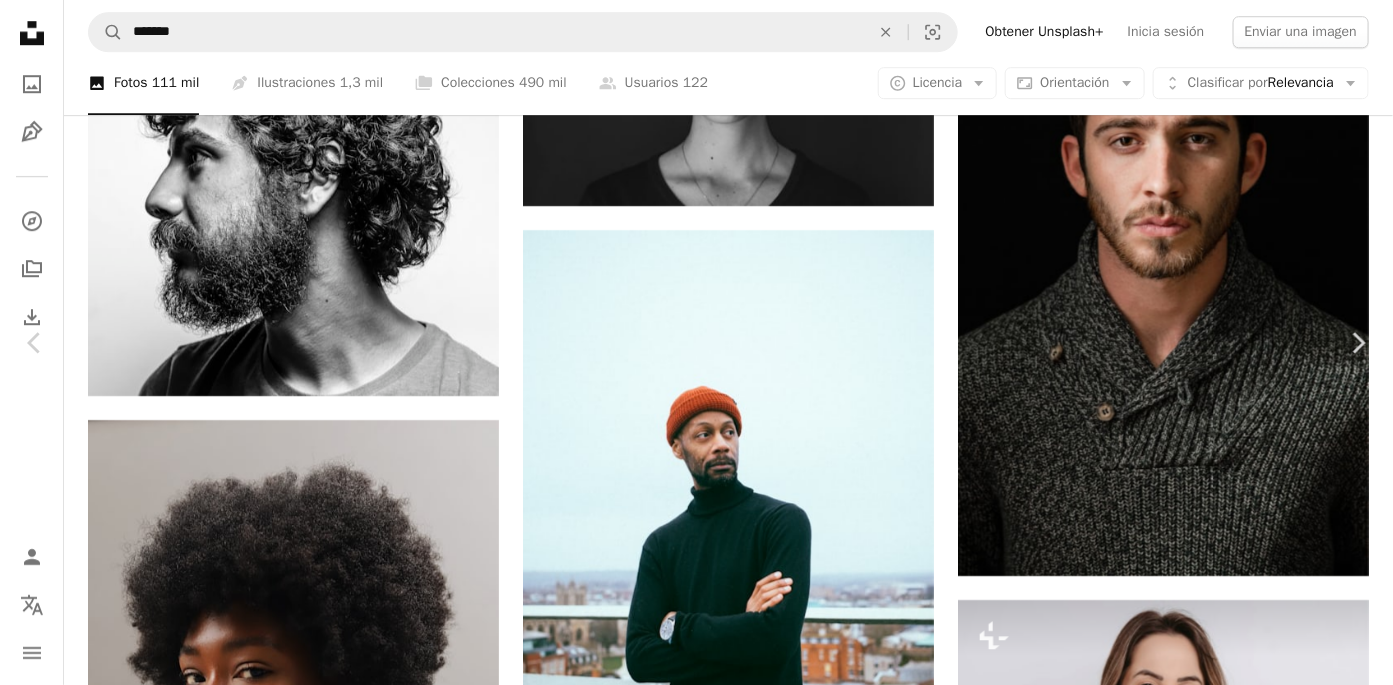 click on "An X shape Chevron left Chevron right [FIRST] [LAST] [USERNAME] A heart A plus sign Editar imagen   Plus sign for Unsplash+ Descargar gratis Chevron down Zoom in Visualizaciones 28.642.028 Descargas 341.684 Presentado en Fotos ,  Gente A forward-right arrow Compartir Info icon Información More Actions Calendar outlined Publicado el  [DAY] de [MONTH] de [YEAR] Camera Canon, EOS 60D Safety Uso gratuito bajo la  Licencia Unsplash retrato hombre gente cara perfil modelo cabello estudio pose barba mirar detalle Panel de control rizado Humano gris hombres referencia dibujo cabeza Imágenes gratuitas Explora imágenes premium relacionadas en iStock  |  Ahorra un 20 % con el código UNSPLASH20 Ver más en iStock  ↗ Imágenes relacionadas A heart A plus sign [FIRST] [LAST] Disponible para contratación A checkmark inside of a circle Arrow pointing down A heart A plus sign [FIRST] [LAST] Disponible para contratación A checkmark inside of a circle Arrow pointing down Plus sign for Unsplash+ A heart A plus sign [FIRST] [LAST]" at bounding box center (696, 3239) 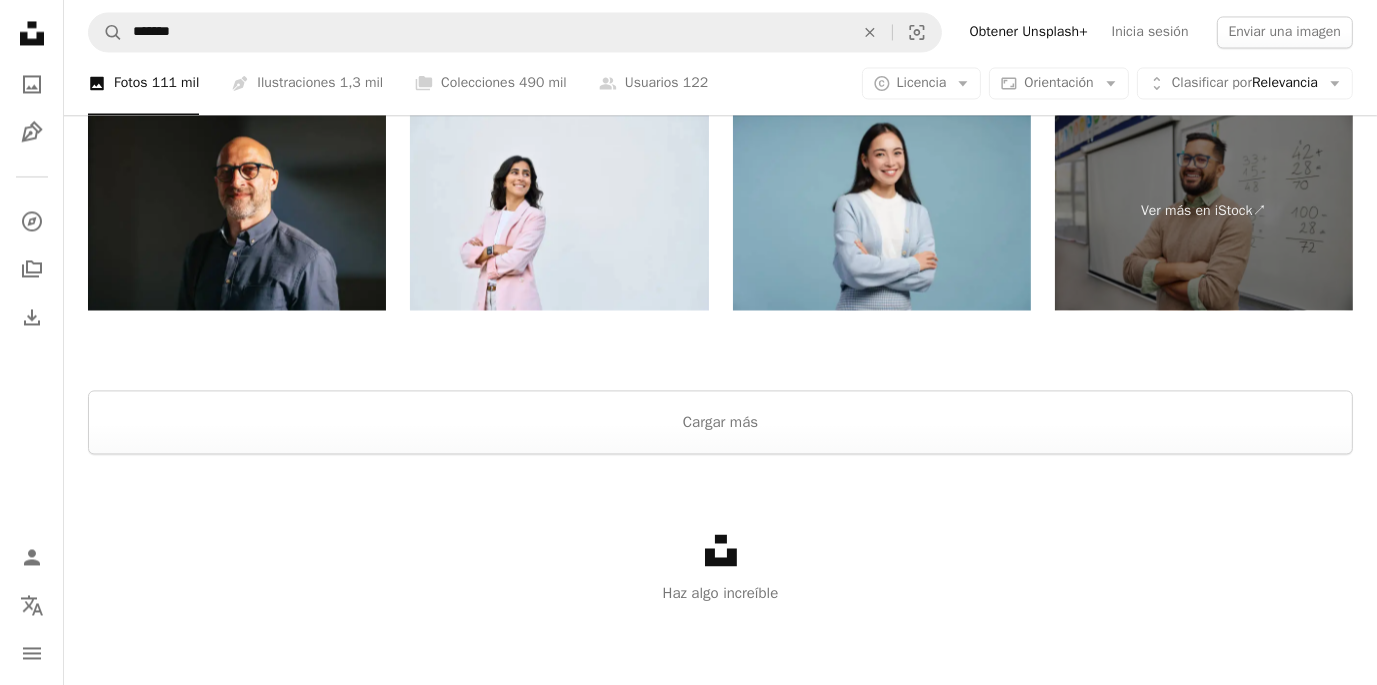 click on "Unsplash logo Haz algo increíble" at bounding box center [720, 569] 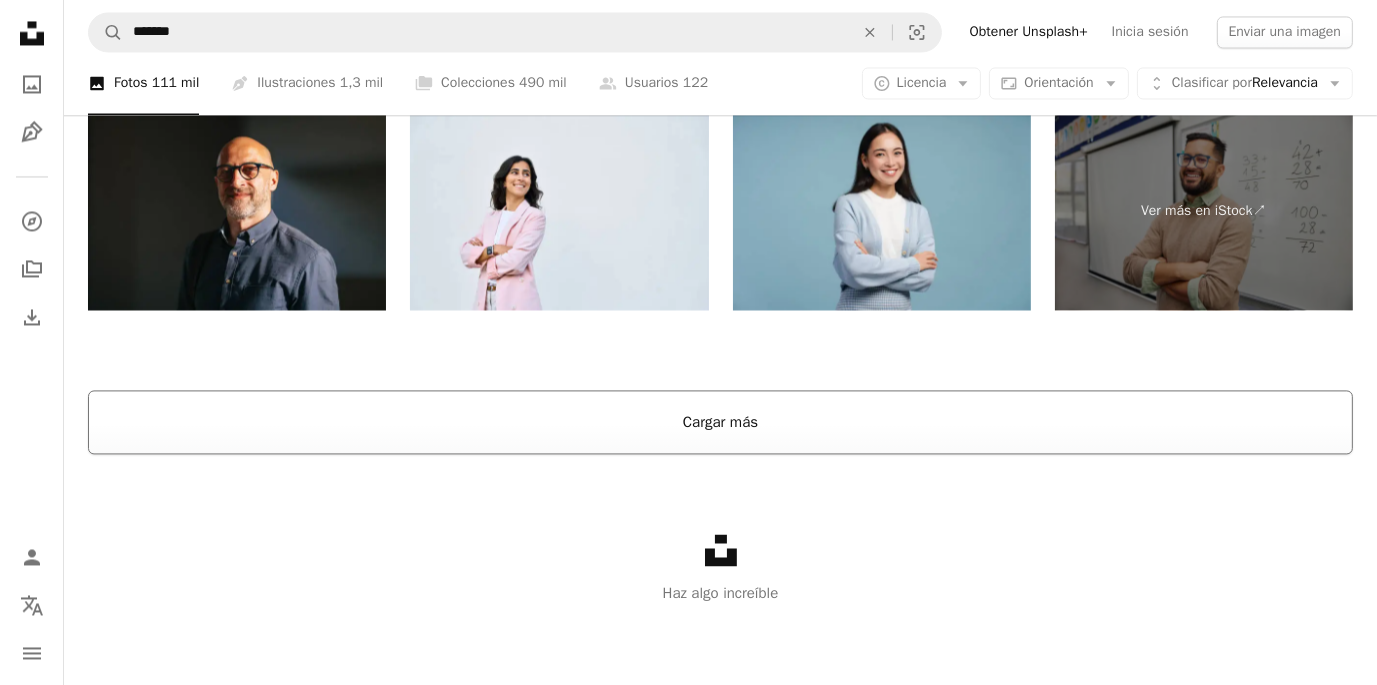 click on "Cargar más" at bounding box center (720, 422) 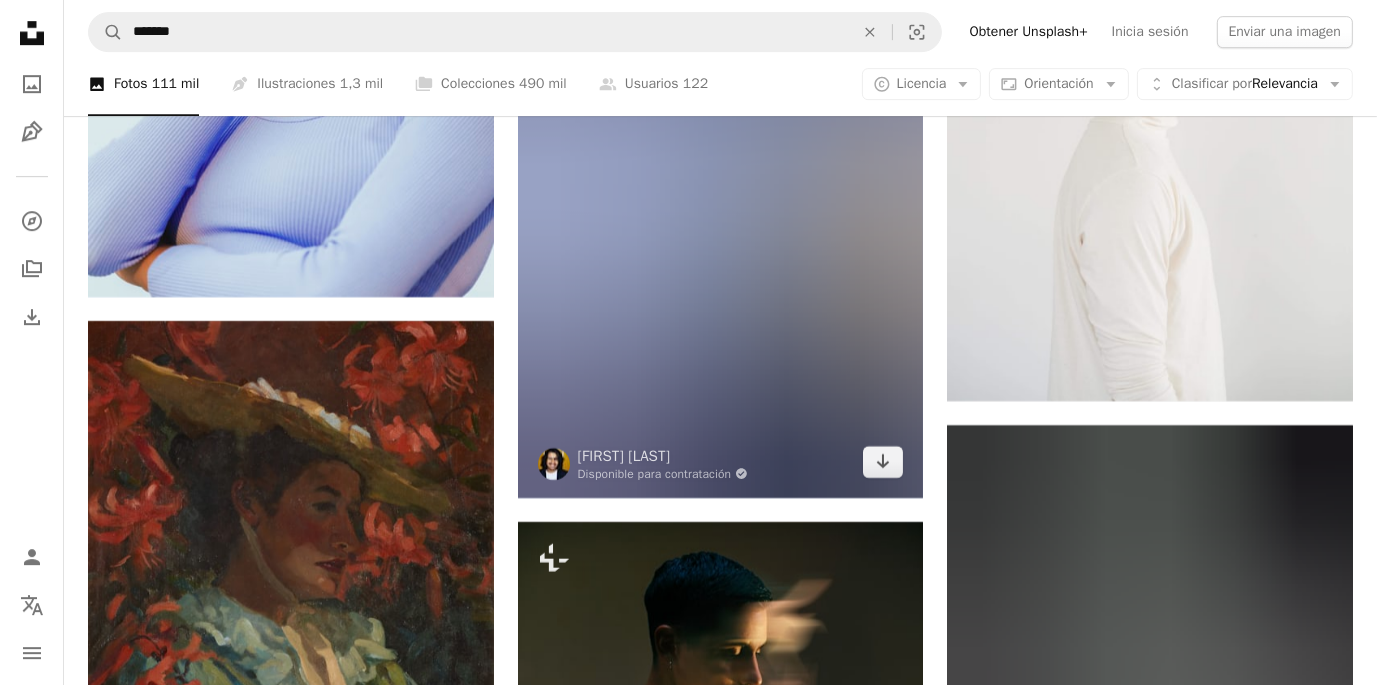 scroll, scrollTop: 23735, scrollLeft: 0, axis: vertical 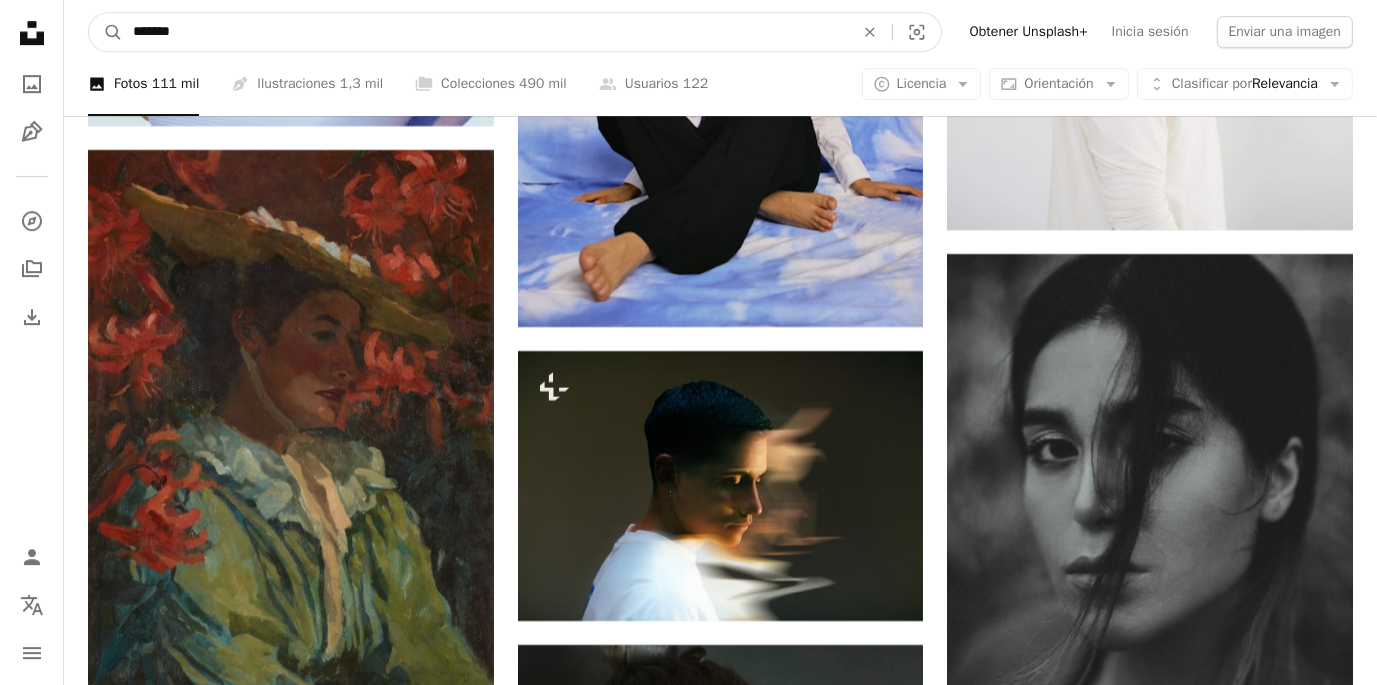 click on "*******" at bounding box center (485, 32) 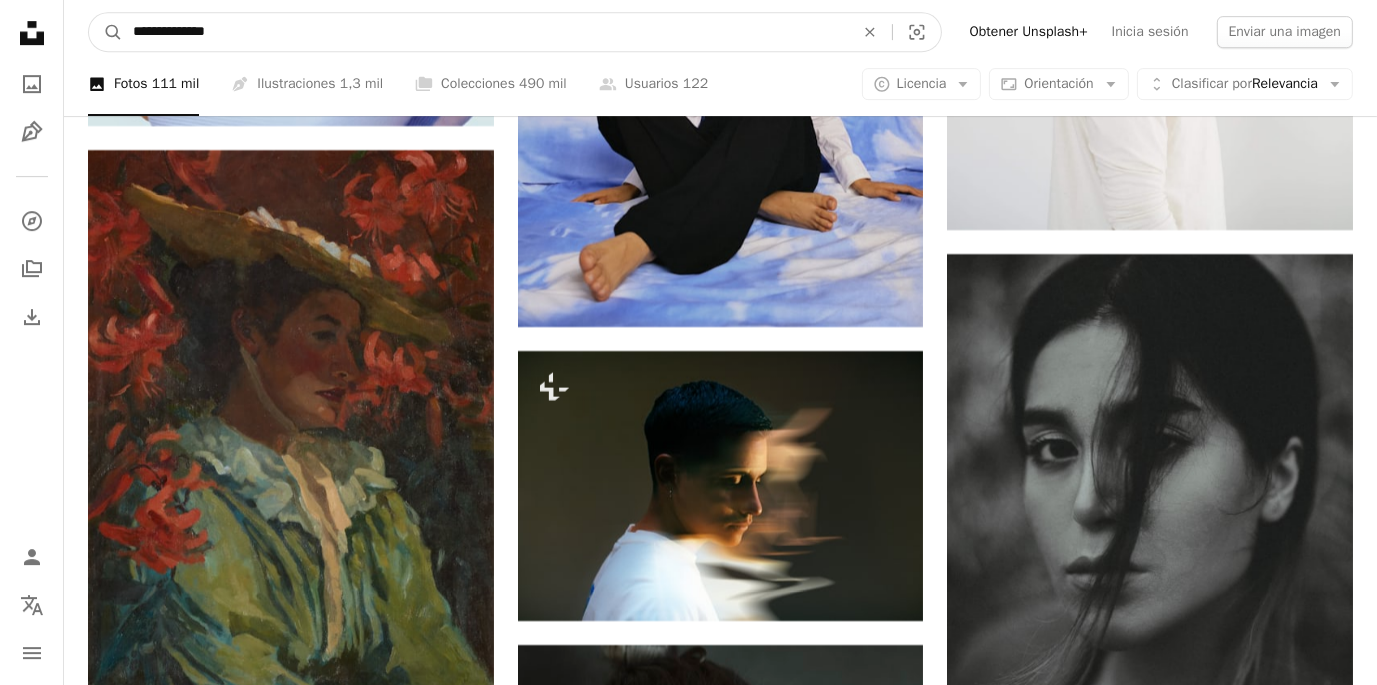 type on "**********" 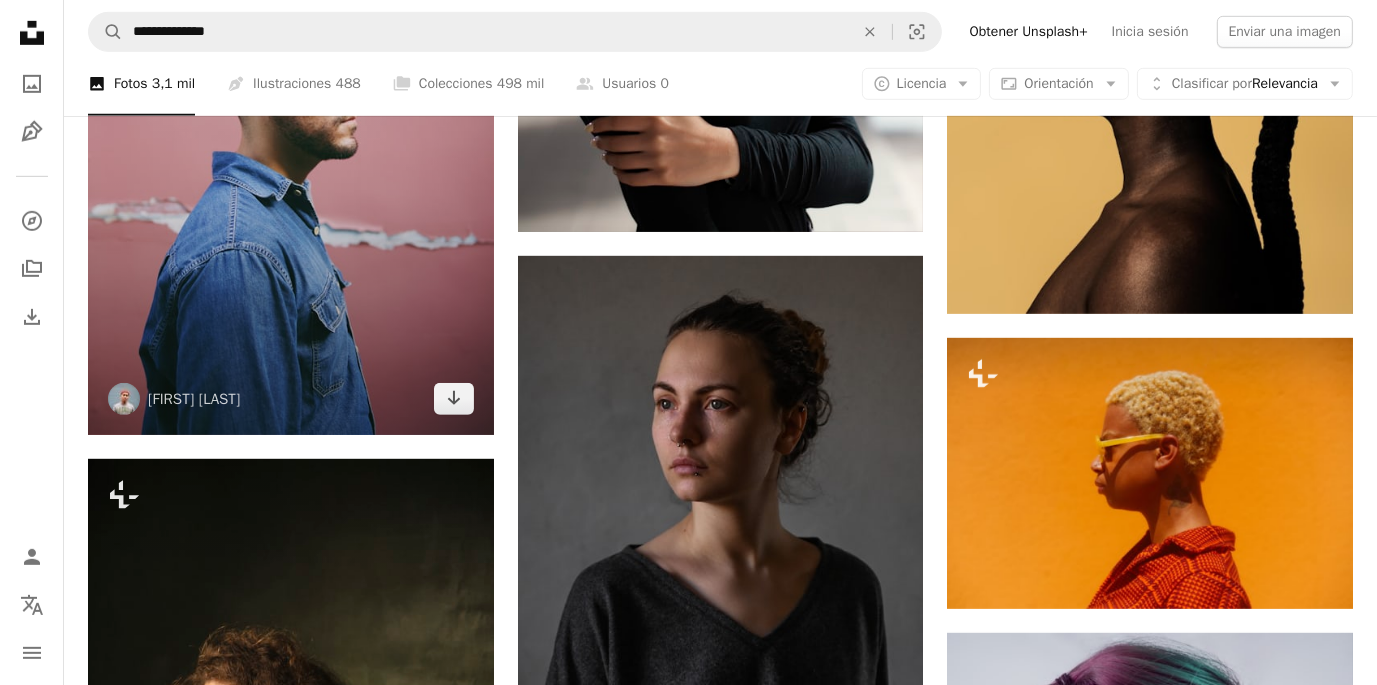 scroll, scrollTop: 1333, scrollLeft: 0, axis: vertical 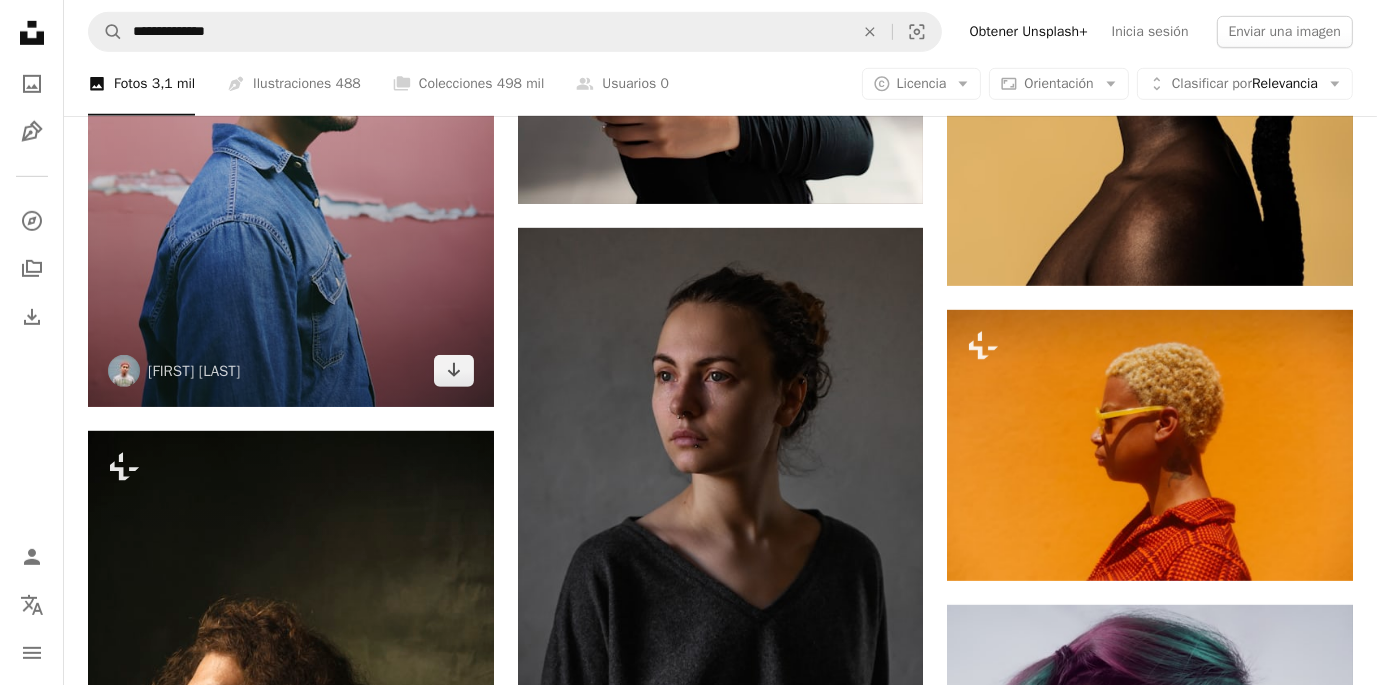 click at bounding box center (291, 103) 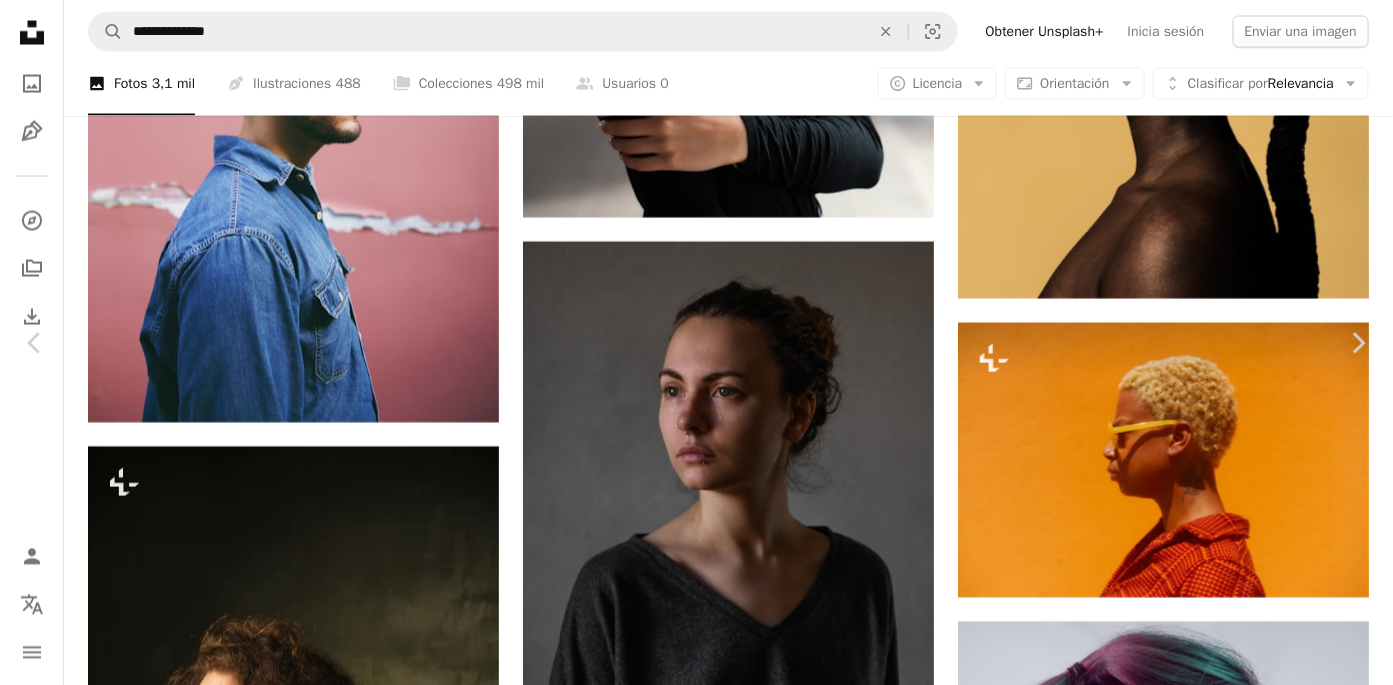 click on "Descargar gratis" at bounding box center [1187, 4620] 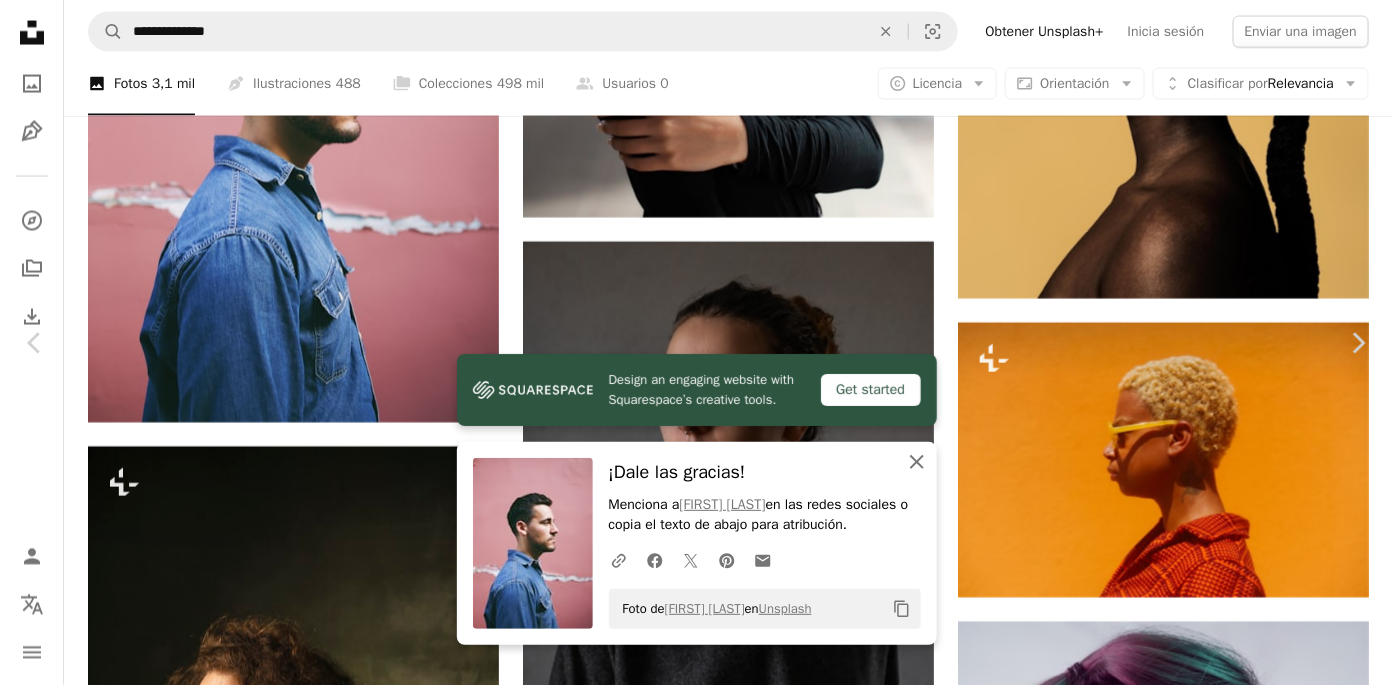 click on "An X shape" 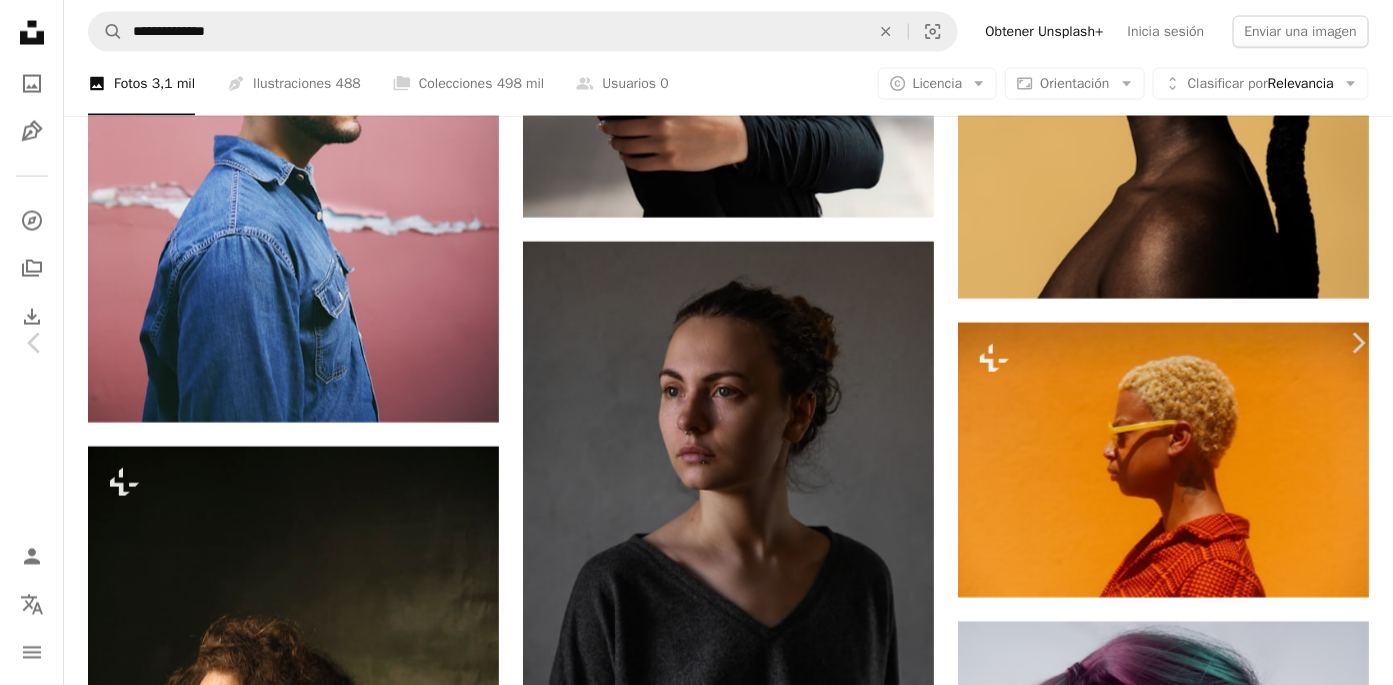 click on "**********" at bounding box center (696, 1620) 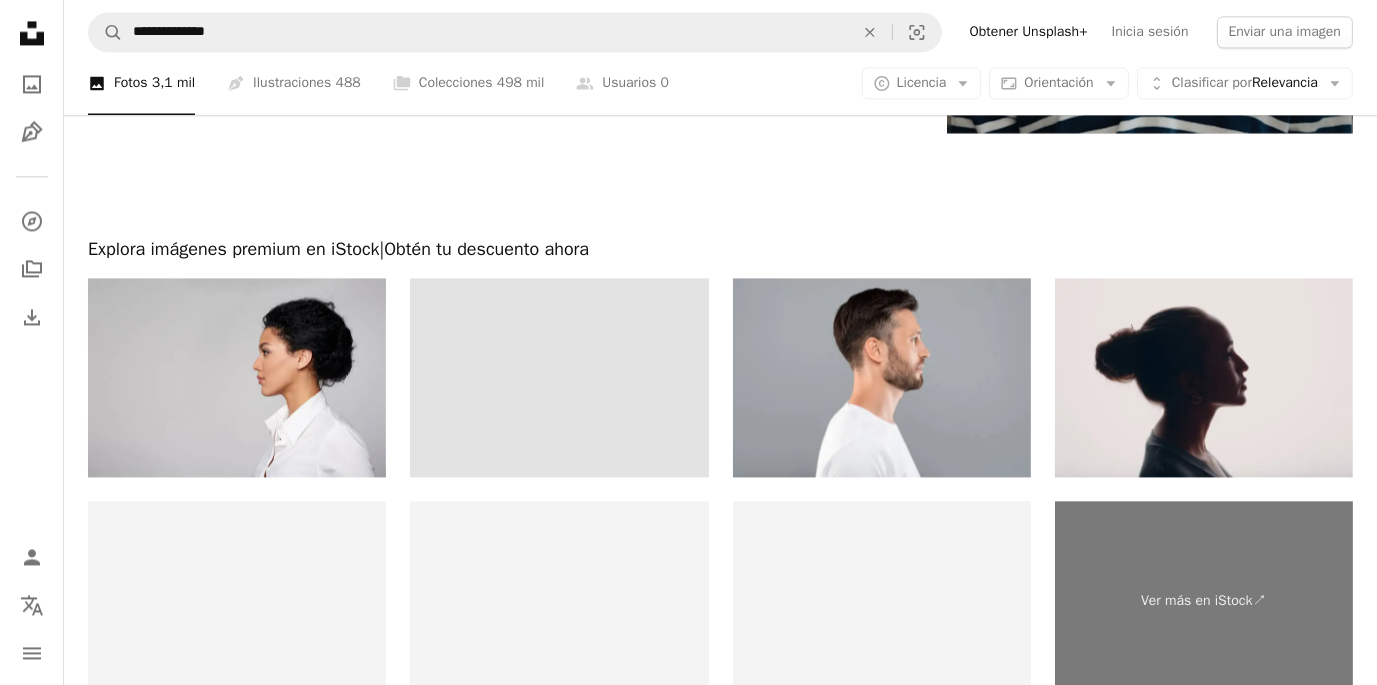 scroll, scrollTop: 4888, scrollLeft: 0, axis: vertical 